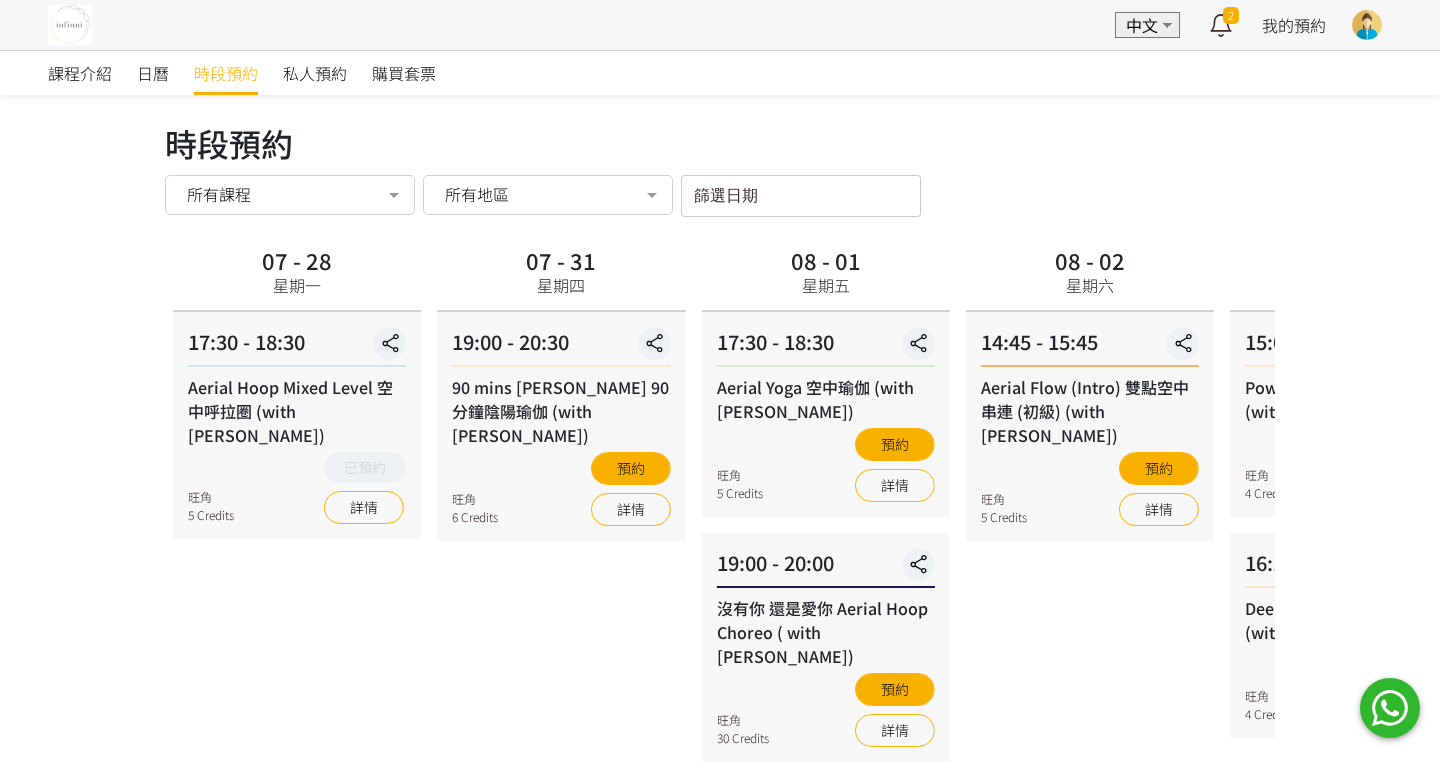 scroll, scrollTop: 77, scrollLeft: 0, axis: vertical 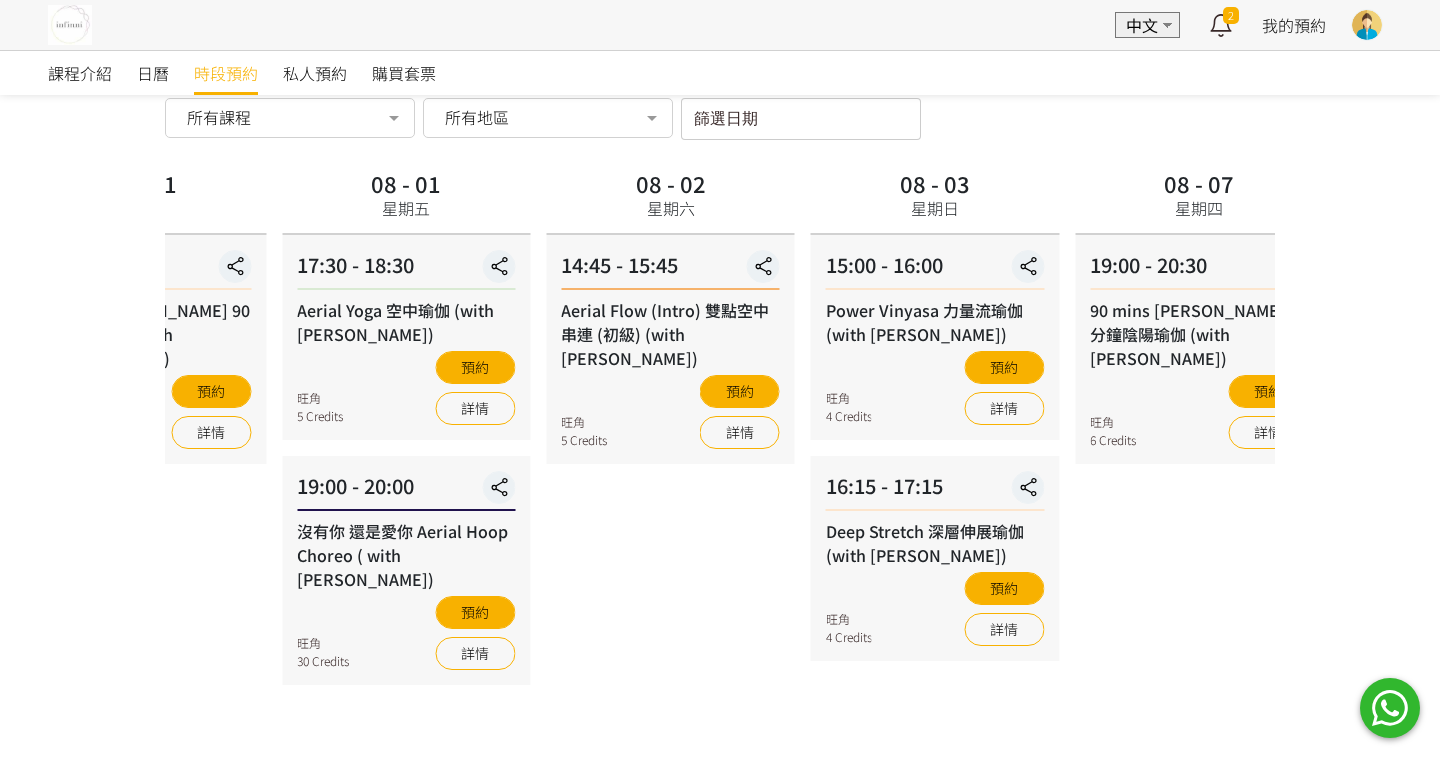 click on "14:45 - 15:45
Aerial Flow (Intro) 雙點空中串連 (初級) (with Anton)
旺角
5 Credits
預約
詳情" at bounding box center [670, 349] 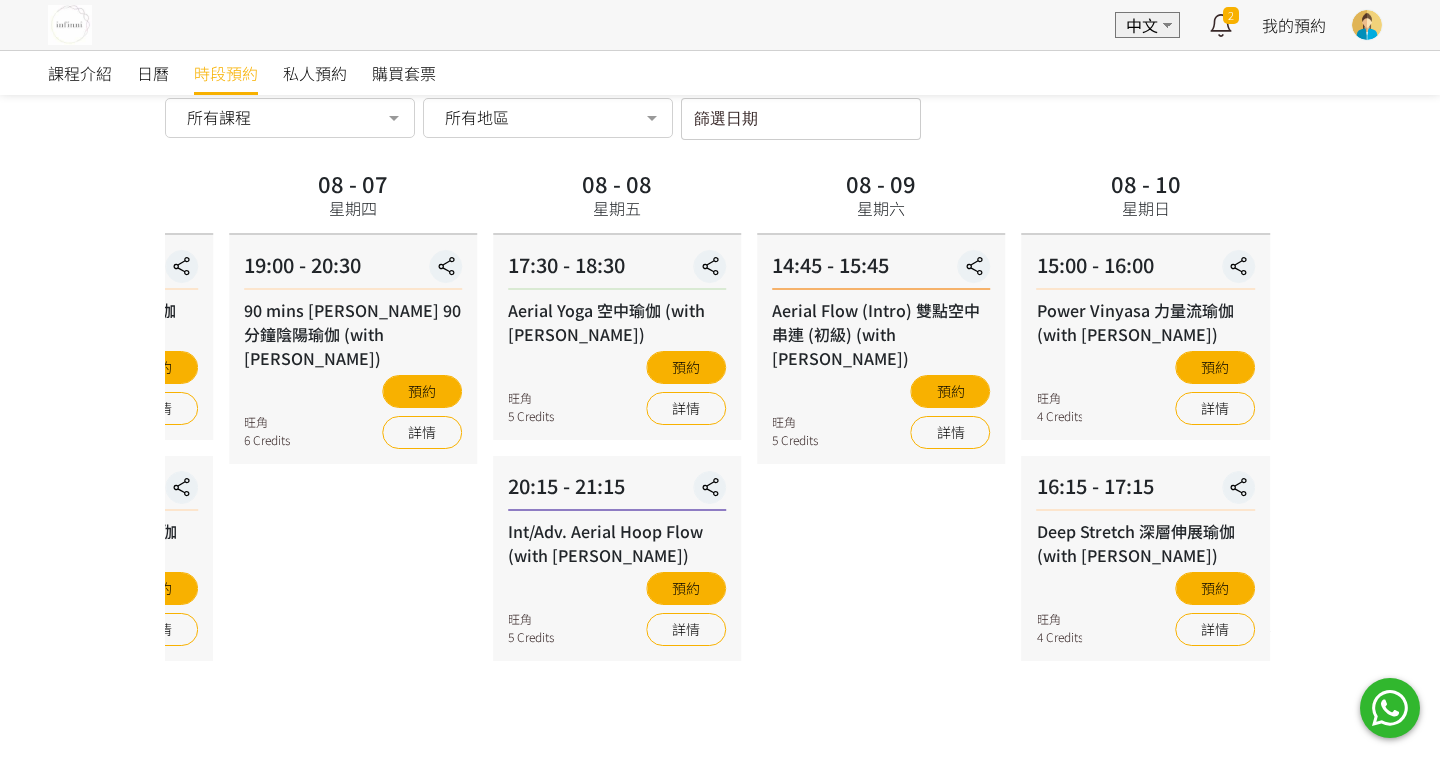 click on "19:00 - 20:30
90 mins Yin Yang 90 分鐘陰陽瑜伽 (with Joyce)
旺角
6 Credits
預約
詳情" at bounding box center (353, 349) 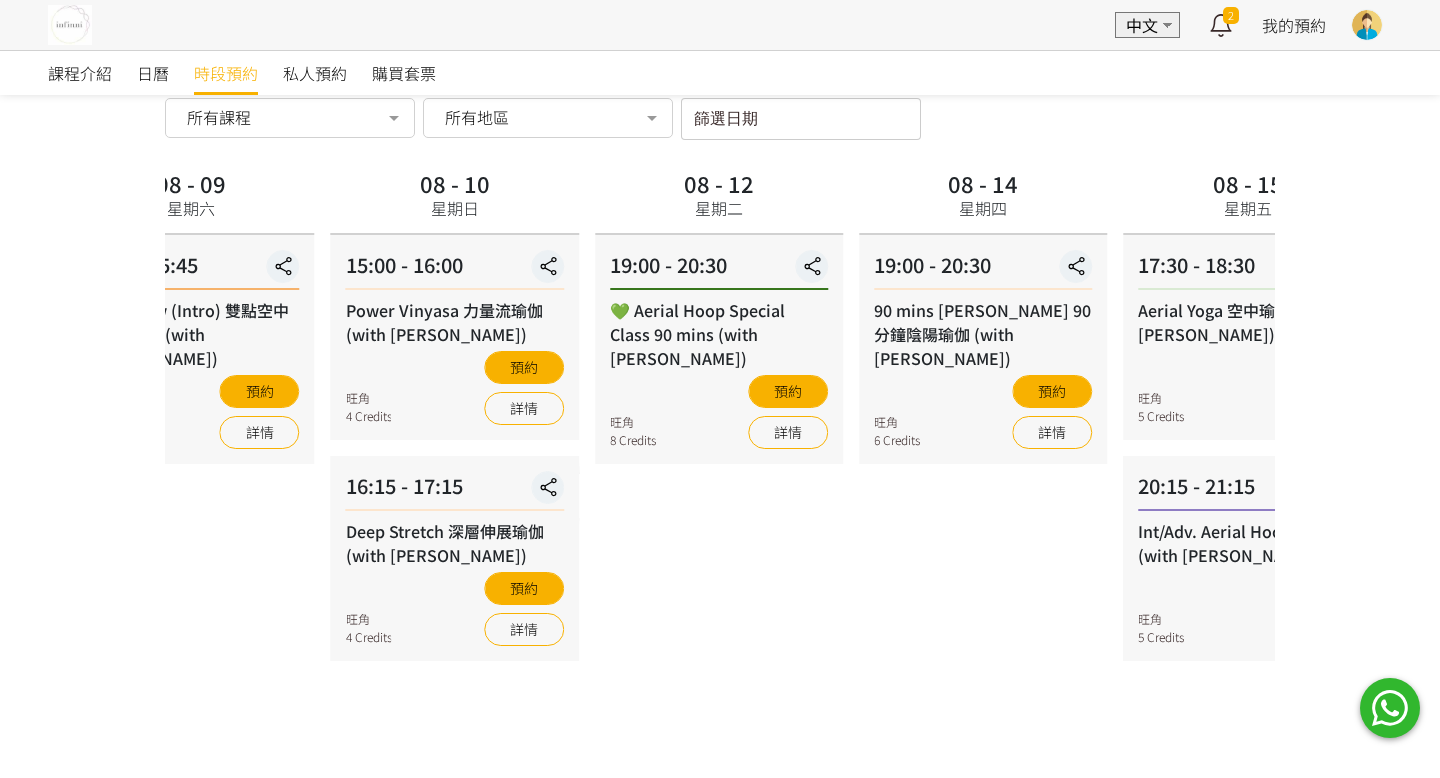 click on "14:45 - 15:45
Aerial Flow (Intro) 雙點空中串連 (初級) (with Anton)
旺角
5 Credits
預約
詳情" at bounding box center (190, 349) 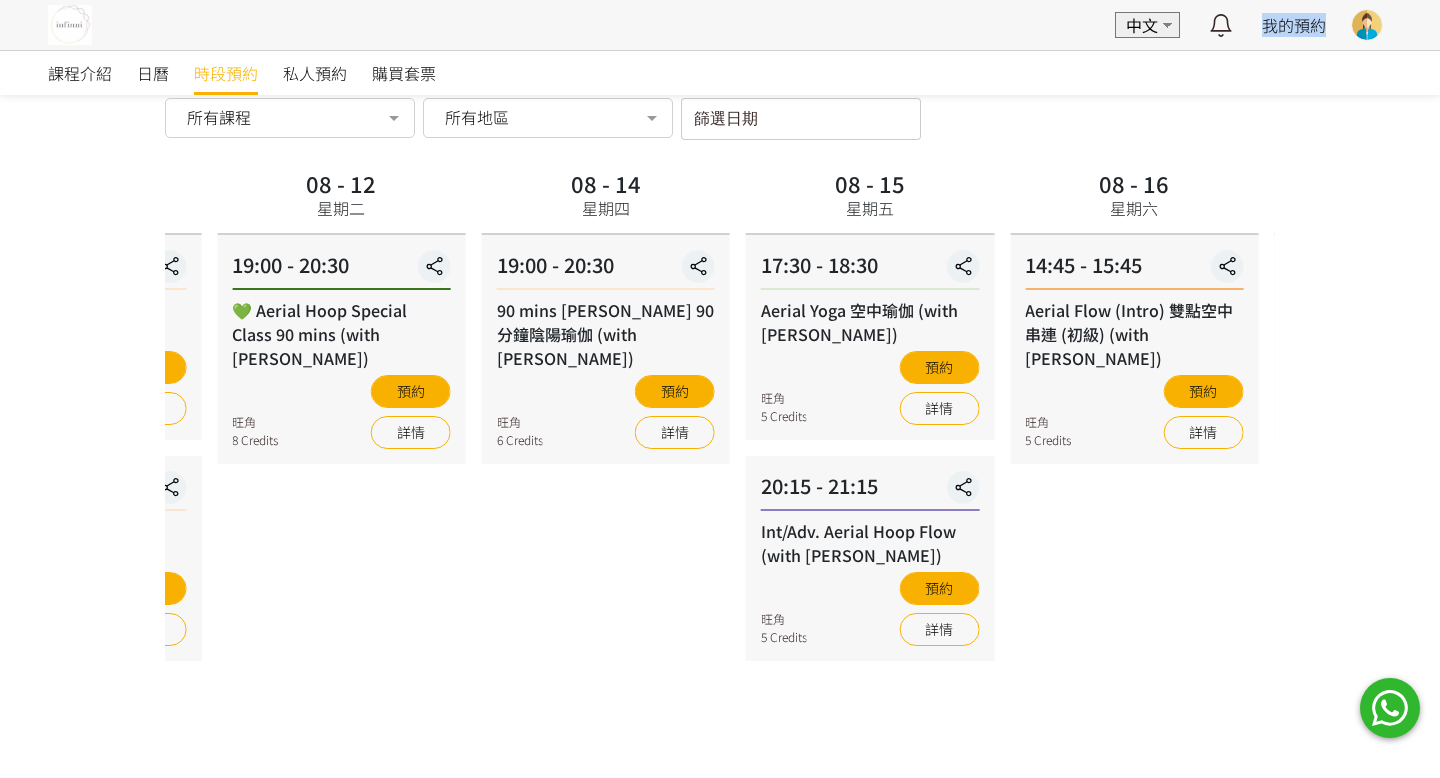 click on "08 -
14
星期四
19:00 - 20:30
90 mins Yin Yang 90 分鐘陰陽瑜伽 (with Joyce)
旺角
6 Credits
預約
詳情" at bounding box center [606, 559] 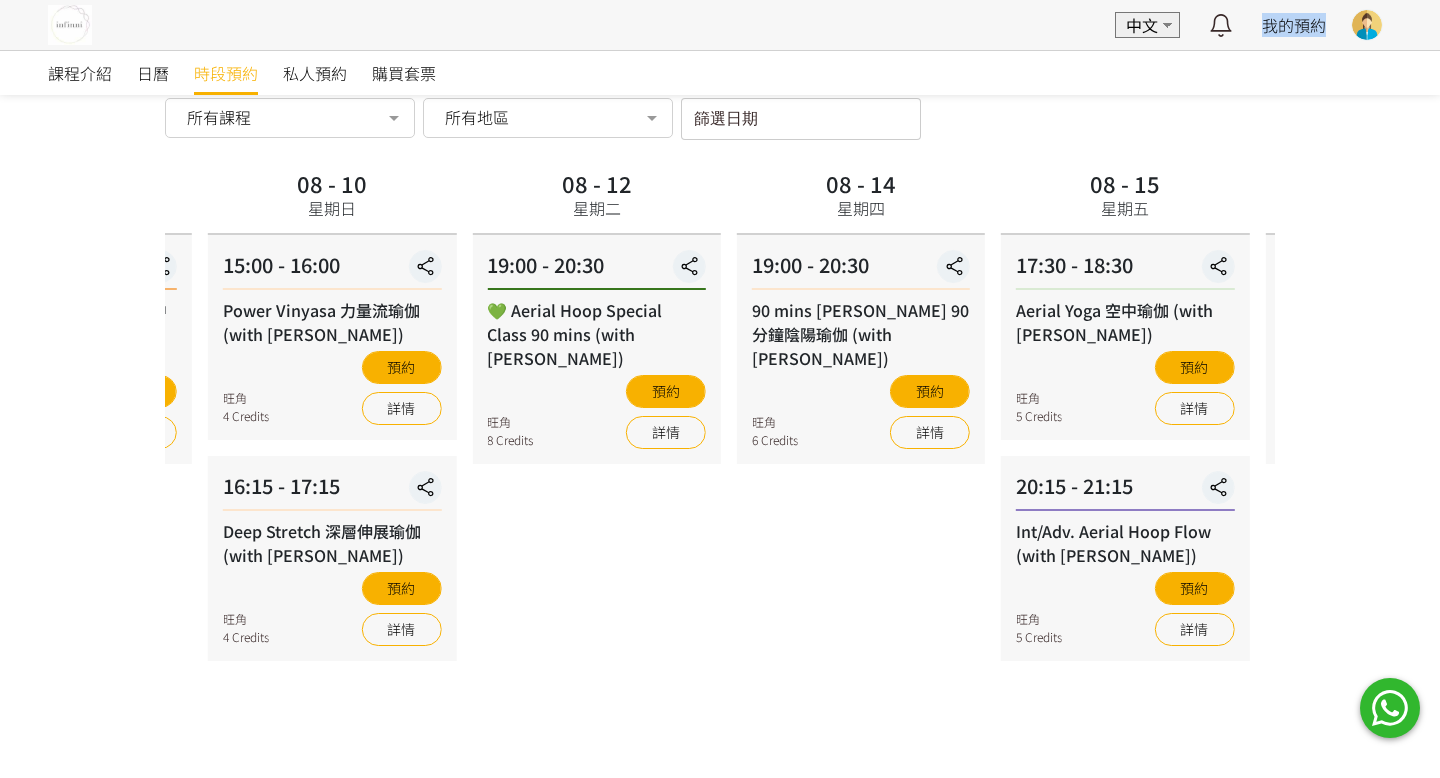 click on "課程介紹   日曆   時段預約   私人預約   購買套票
時段預約
時段預約
所有課程         所有課程   90 mins Yin Yang 90 分鐘陰陽瑜伽 (with Joyce)   Aerial Yoga 空中瑜伽 (with Jacqueline)   Int/Adv. Aerial Hoop Flow (with Maureen)   老派約會之必要Aerial Hoop Choreo (with Maureen)   Aerial Flow (Intro) 雙點空中串連 (初級) (with Anton)   90-mins Wheel Strengthening & Stretch (with Joyce)   Power Vinyasa 力量流瑜伽 (with Jessica)   Deep Stretch 深層伸展瑜伽 (with Jessica)   Aerial Hoop Mixed Level 空中呼拉圈 (with Maureen)   沒有你 還是愛你 Aerial Hoop Choreo ( with Maureen)   💚 Aerial Hoop Special Class 90 mins  (with Maureen)   Aerial Hoop Beginner Flow 初級空中呼拉圈 (with Maureen)   [BEGINNER] Aerial Moon Workshop 空中月亮環 （with Maureen)   [INTERMEDIATE] Aerial Moon Workshop 空中月亮環 （with Maureen)       List is empty.                  所有地區" at bounding box center [720, 520] 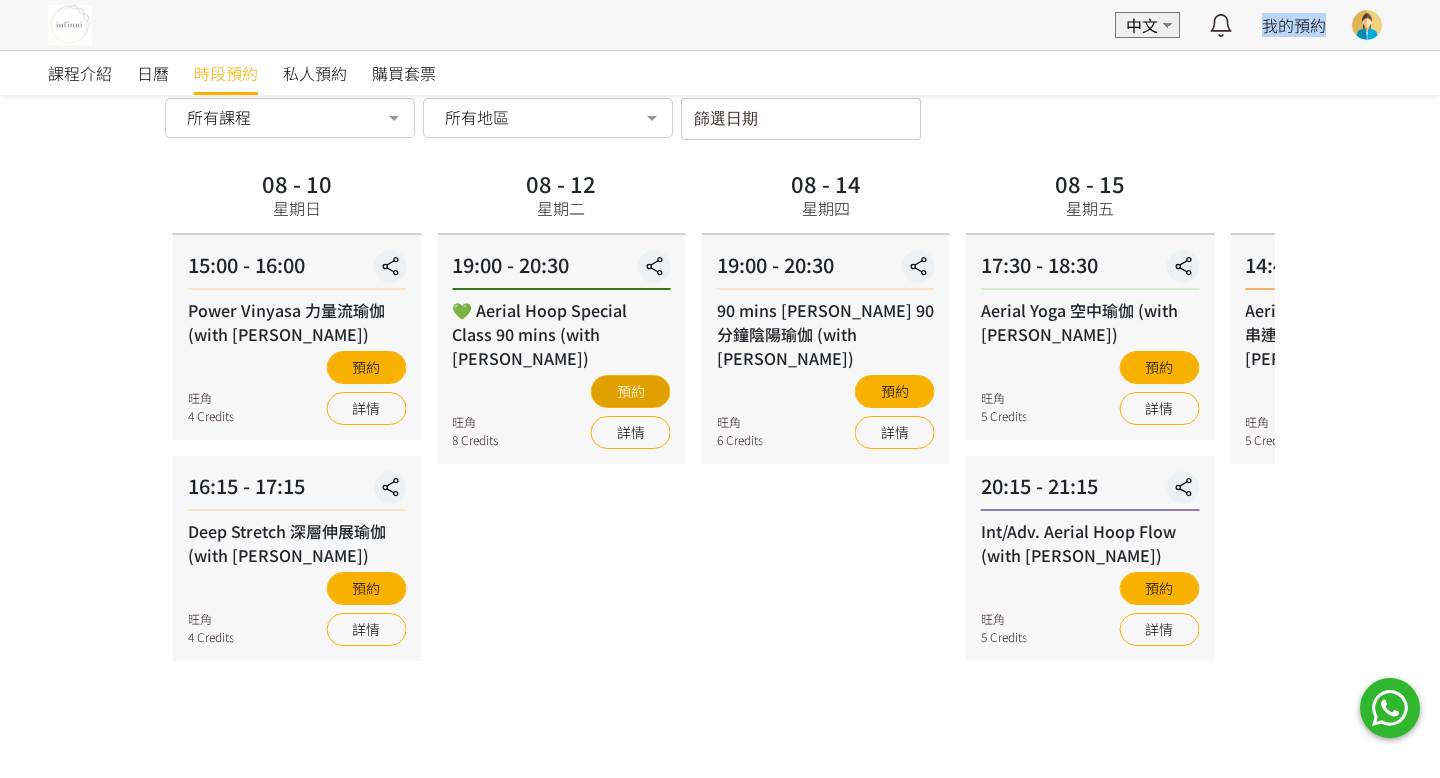 click on "預約" at bounding box center [631, 391] 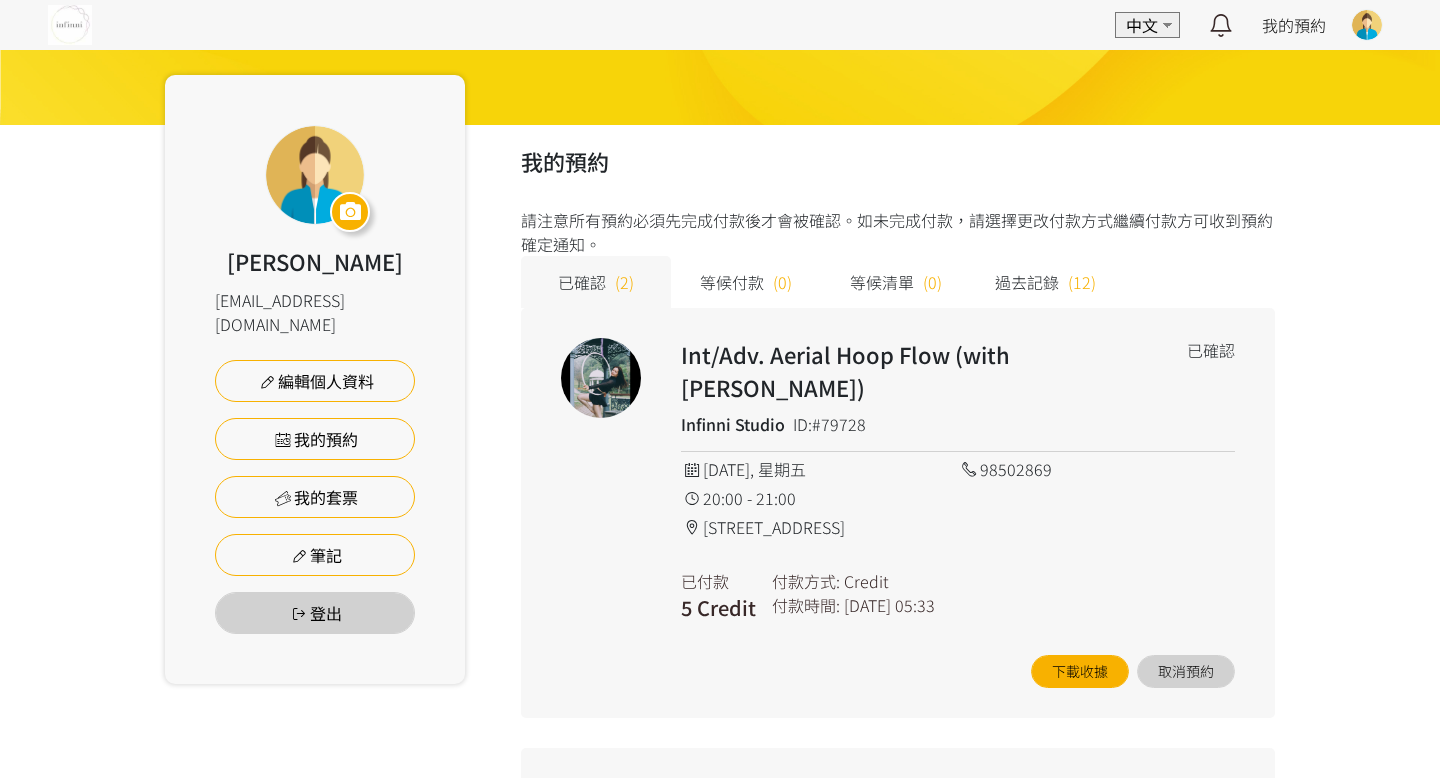 scroll, scrollTop: 291, scrollLeft: 0, axis: vertical 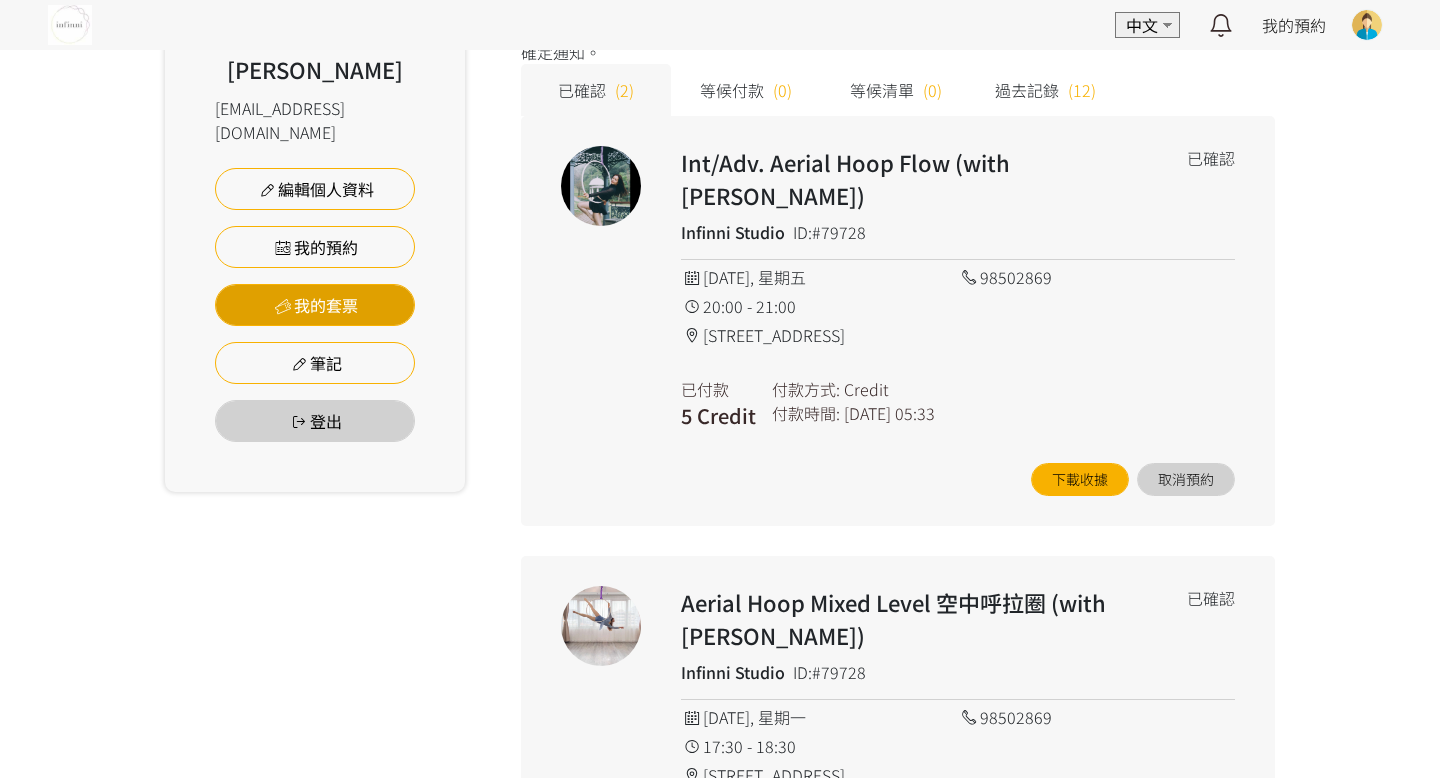 click on "我的套票" at bounding box center [315, 305] 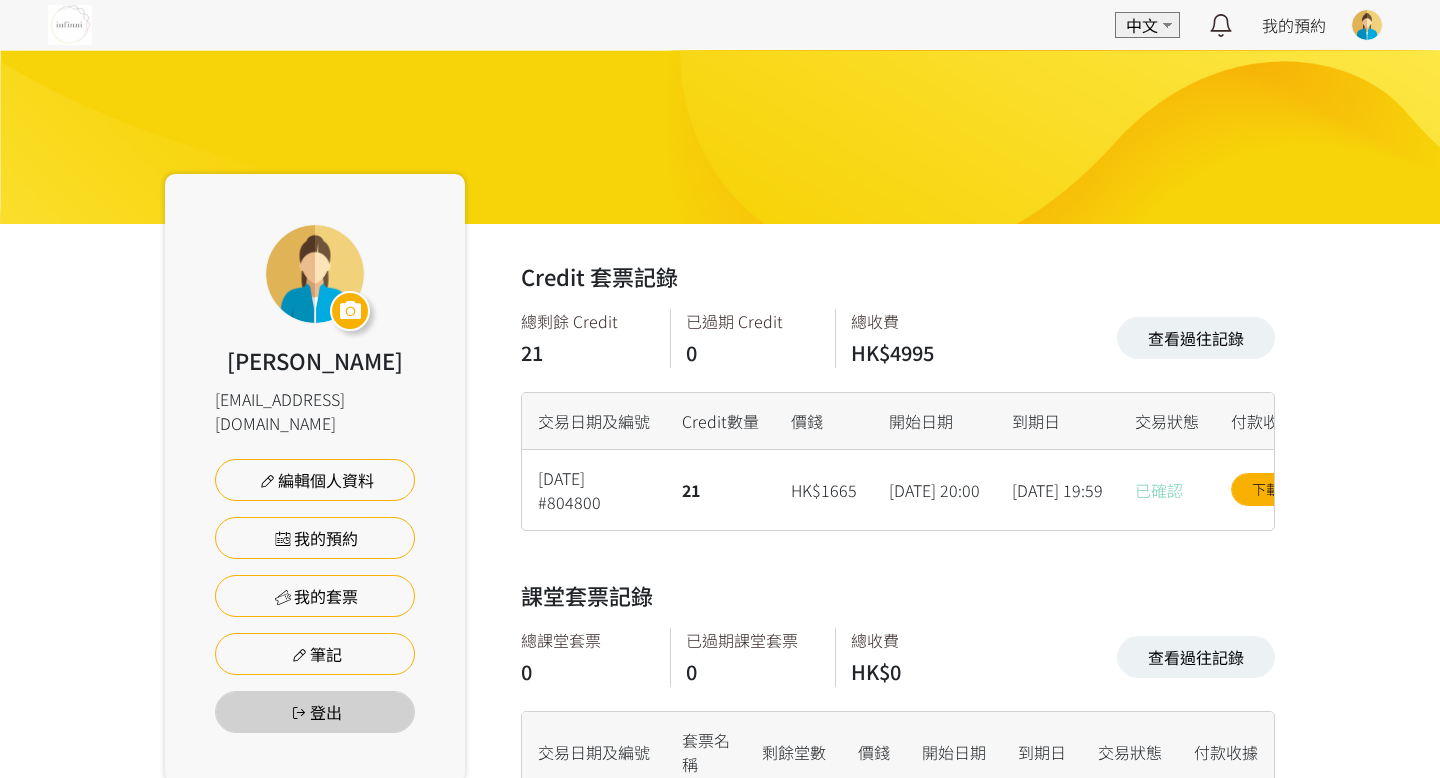 scroll, scrollTop: 0, scrollLeft: 0, axis: both 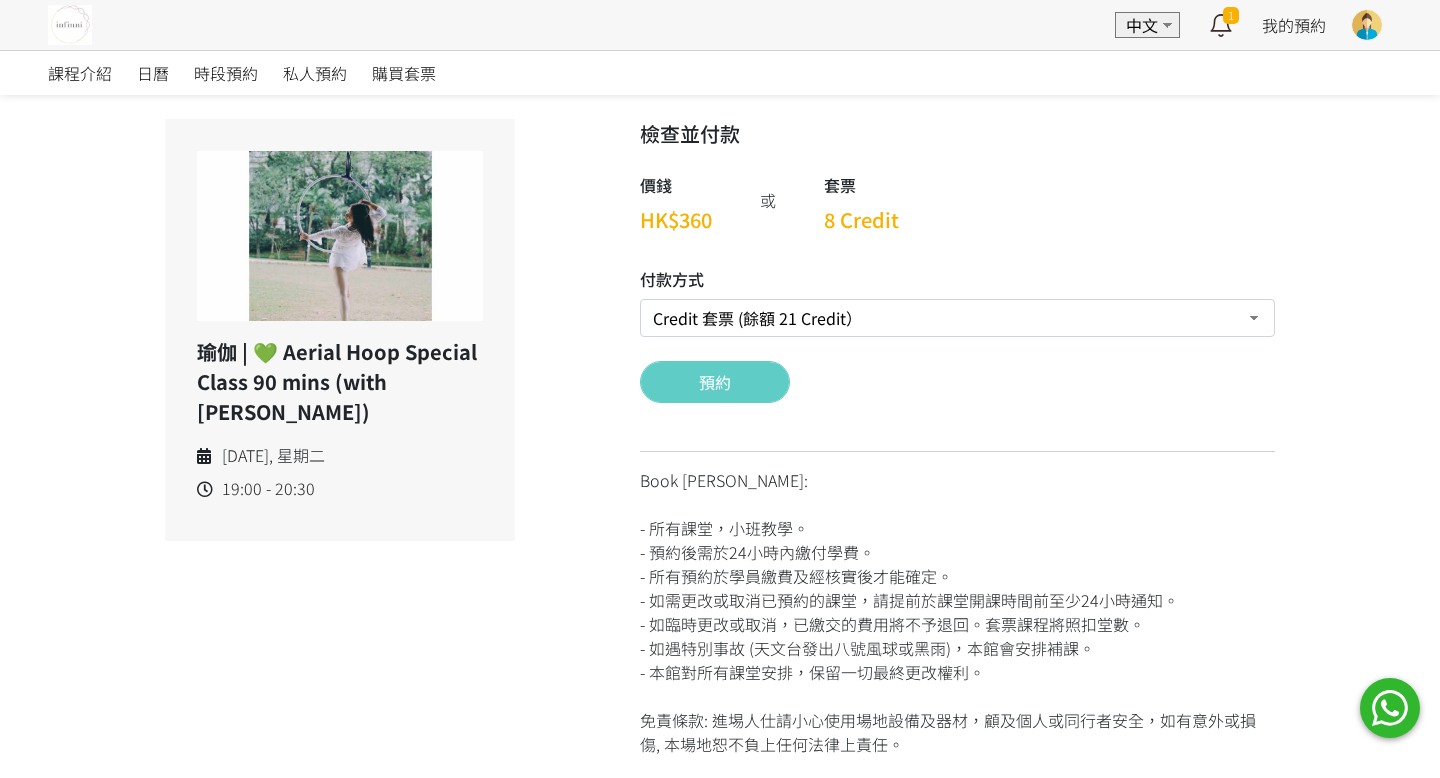 click on "預約" at bounding box center [715, 382] 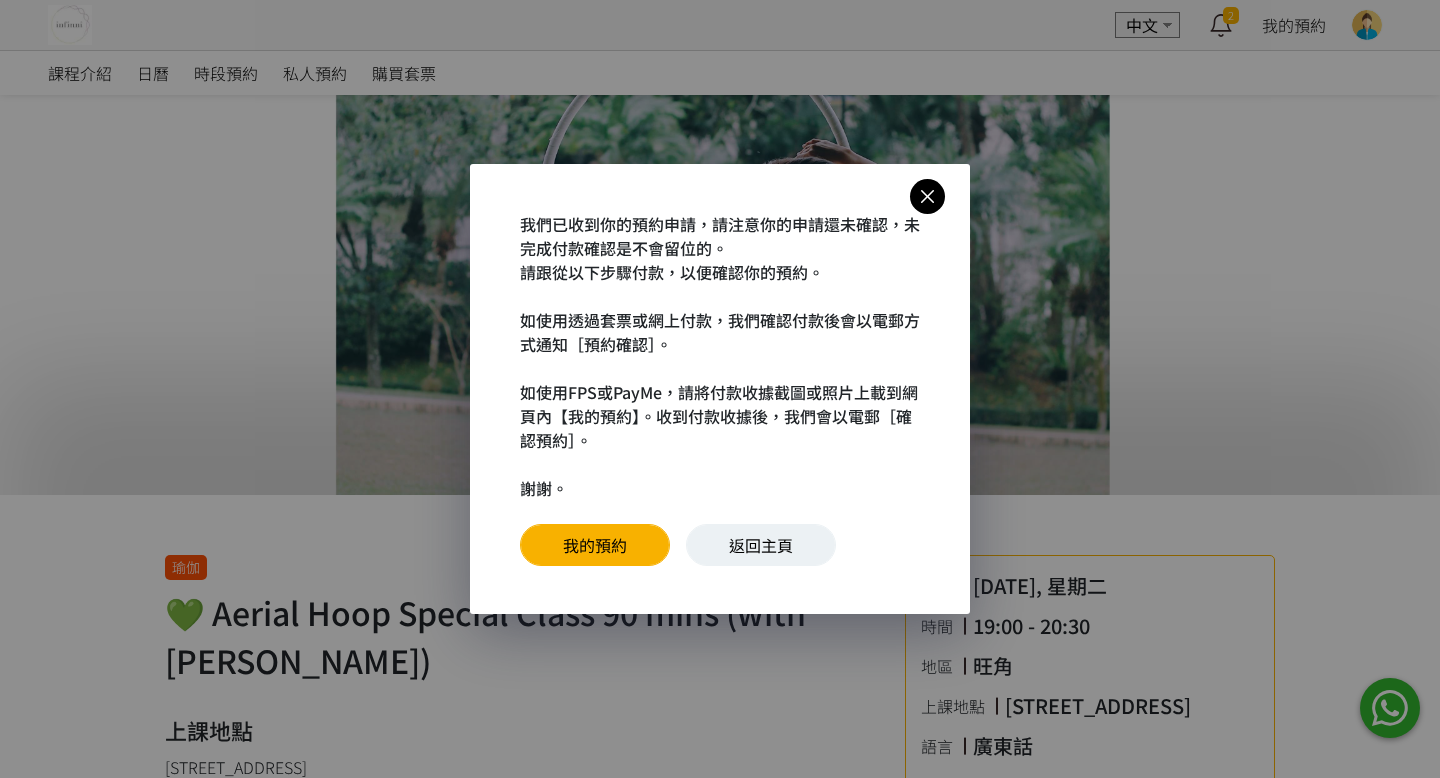 scroll, scrollTop: 0, scrollLeft: 0, axis: both 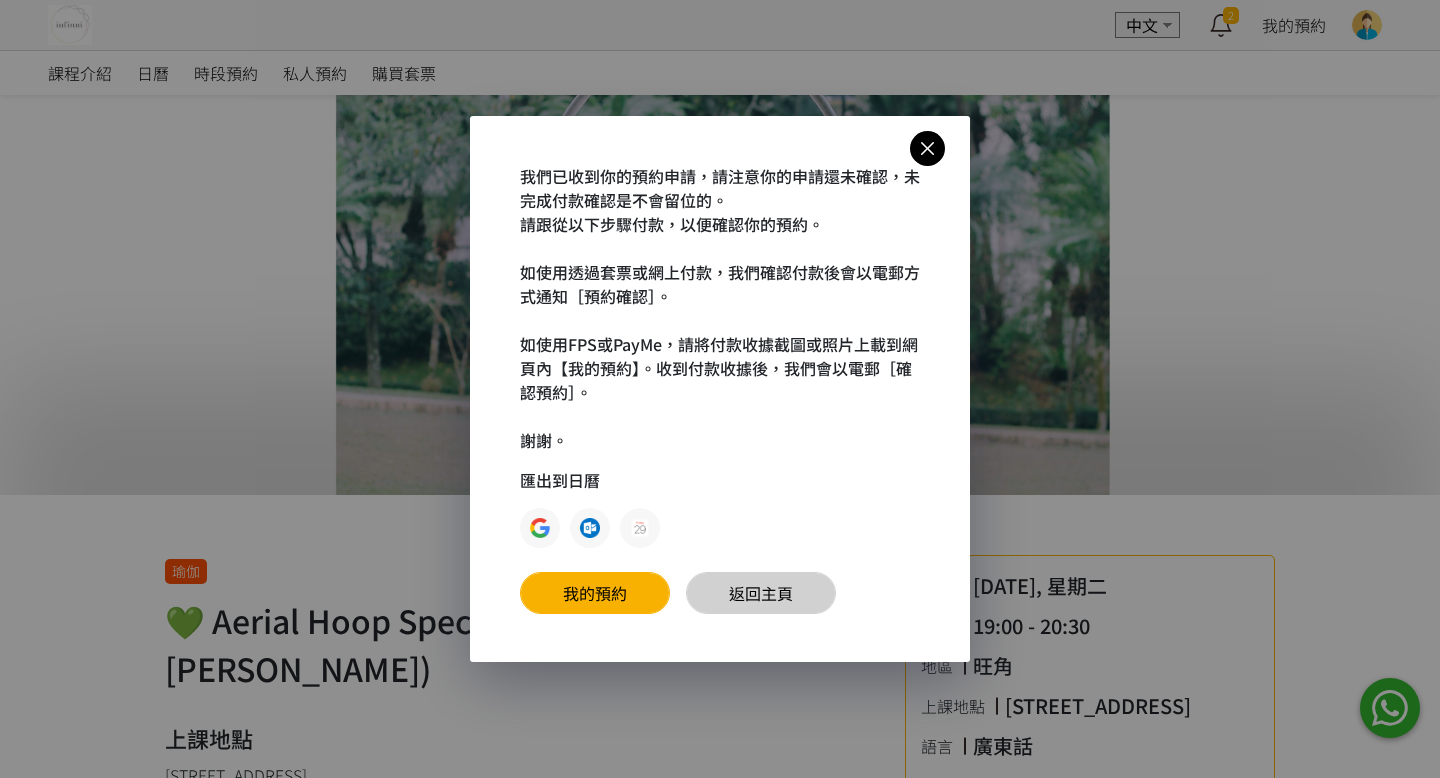 click on "返回主頁" at bounding box center (761, 593) 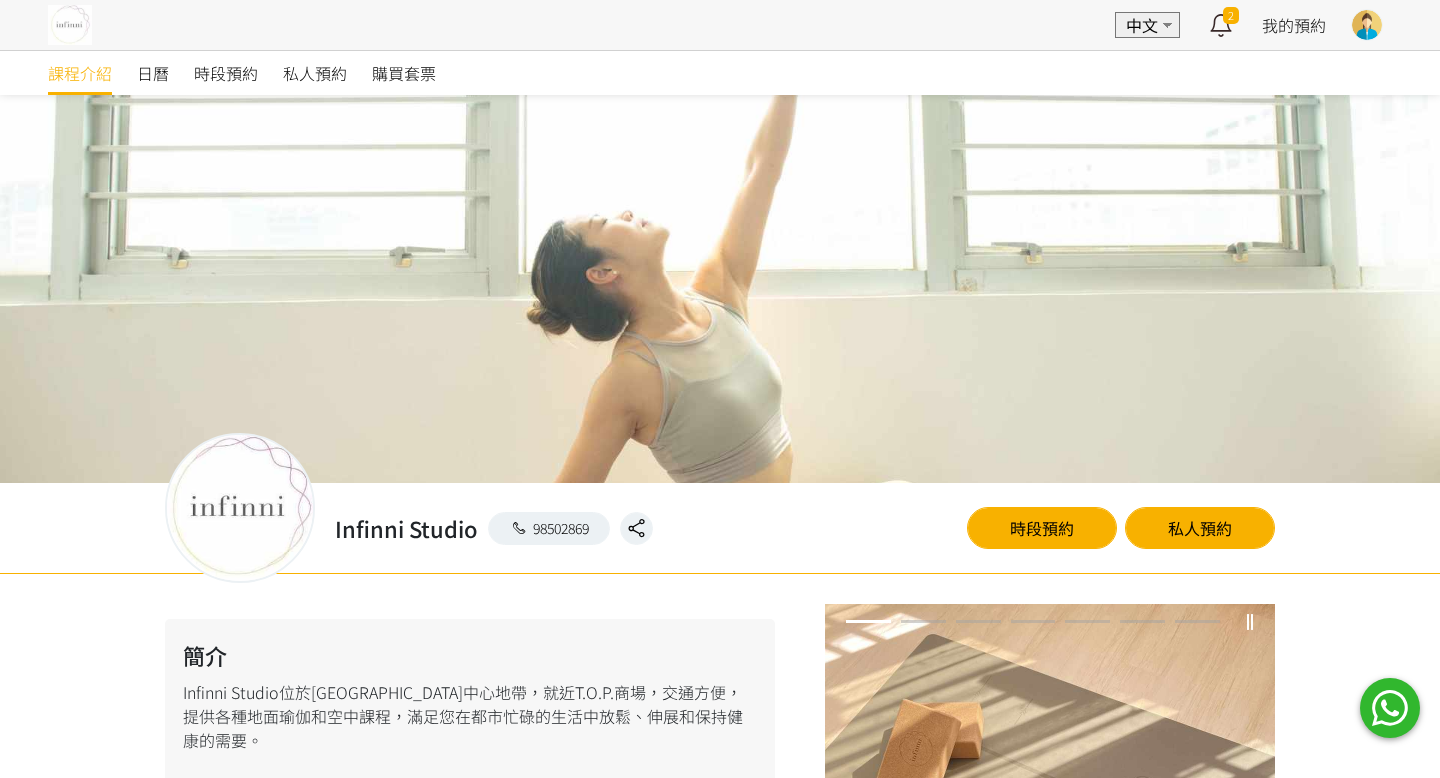 scroll, scrollTop: 0, scrollLeft: 0, axis: both 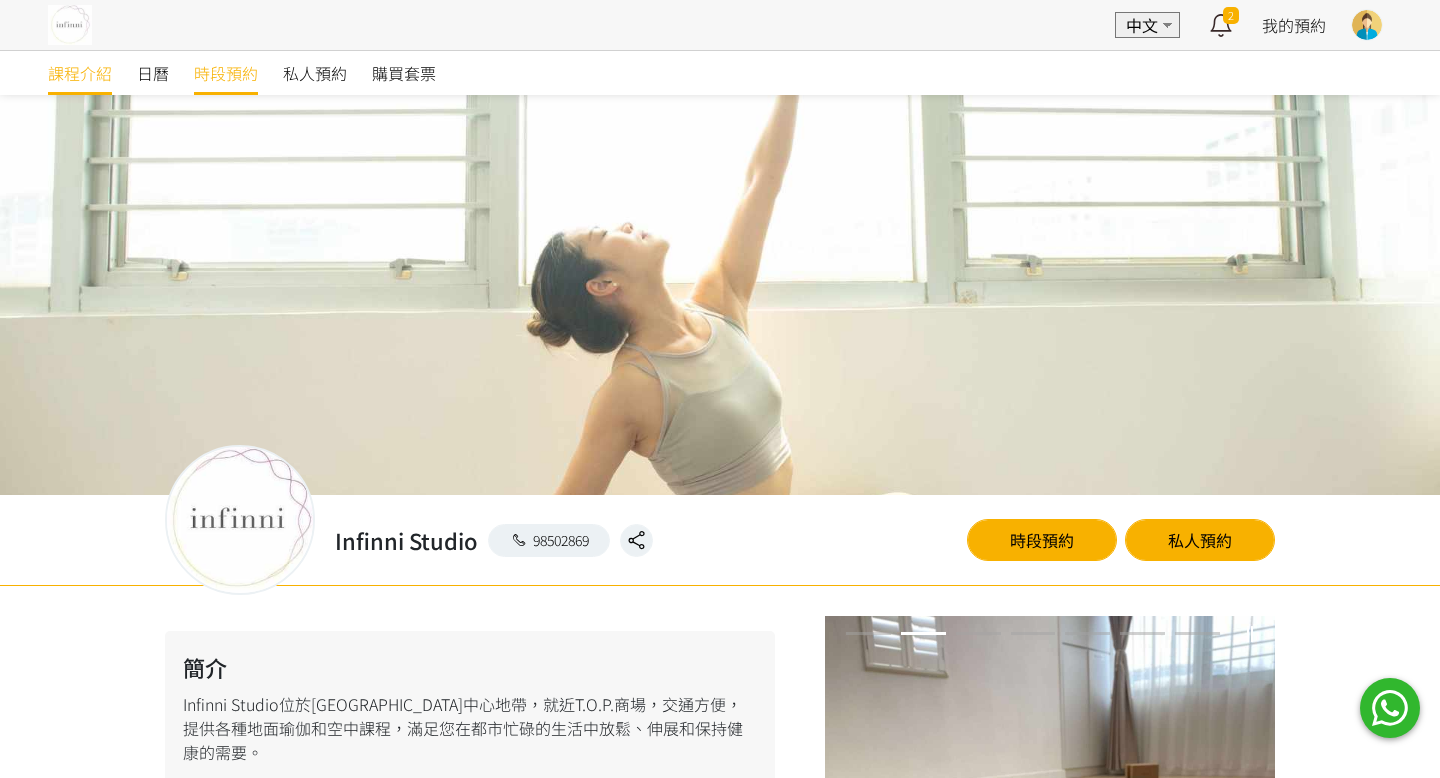 click on "時段預約" at bounding box center (226, 73) 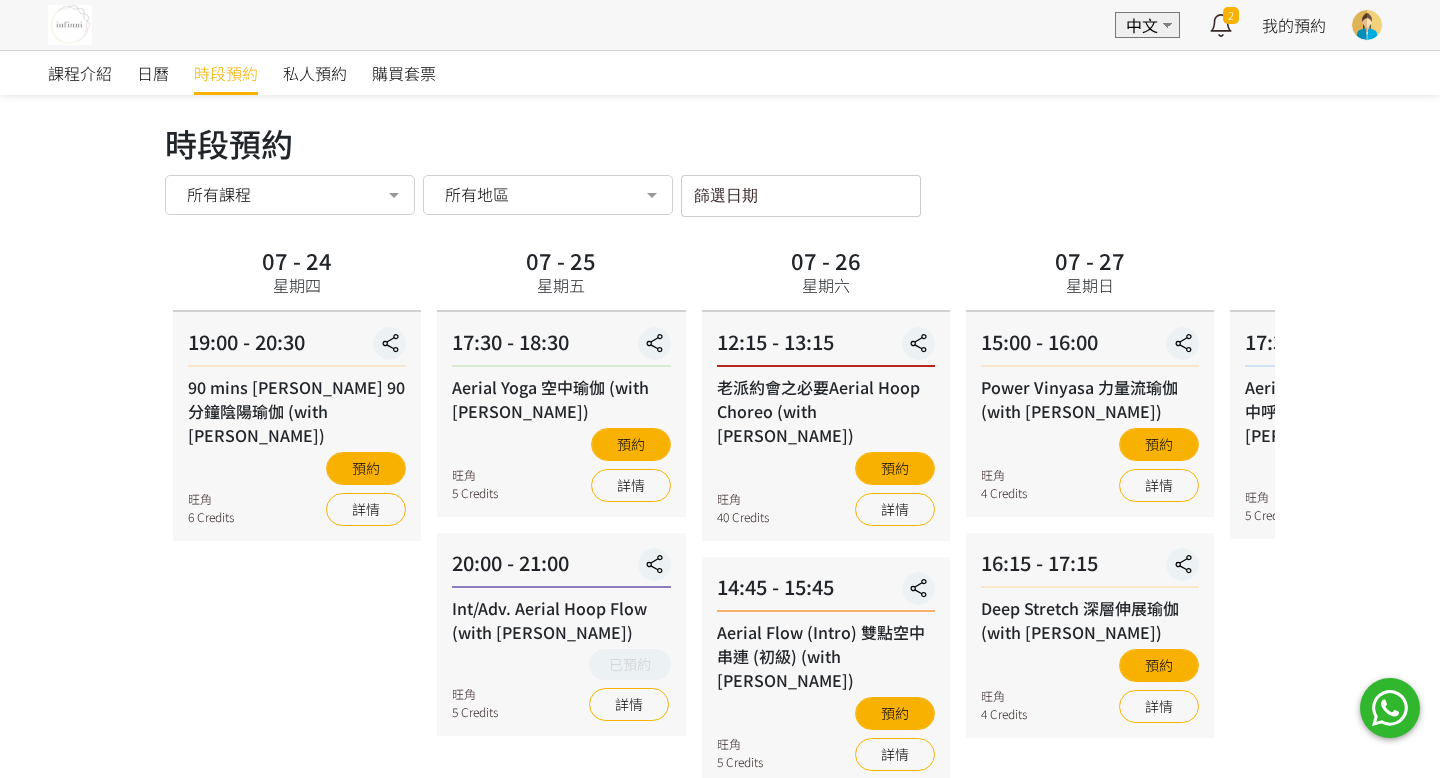 scroll, scrollTop: 0, scrollLeft: 0, axis: both 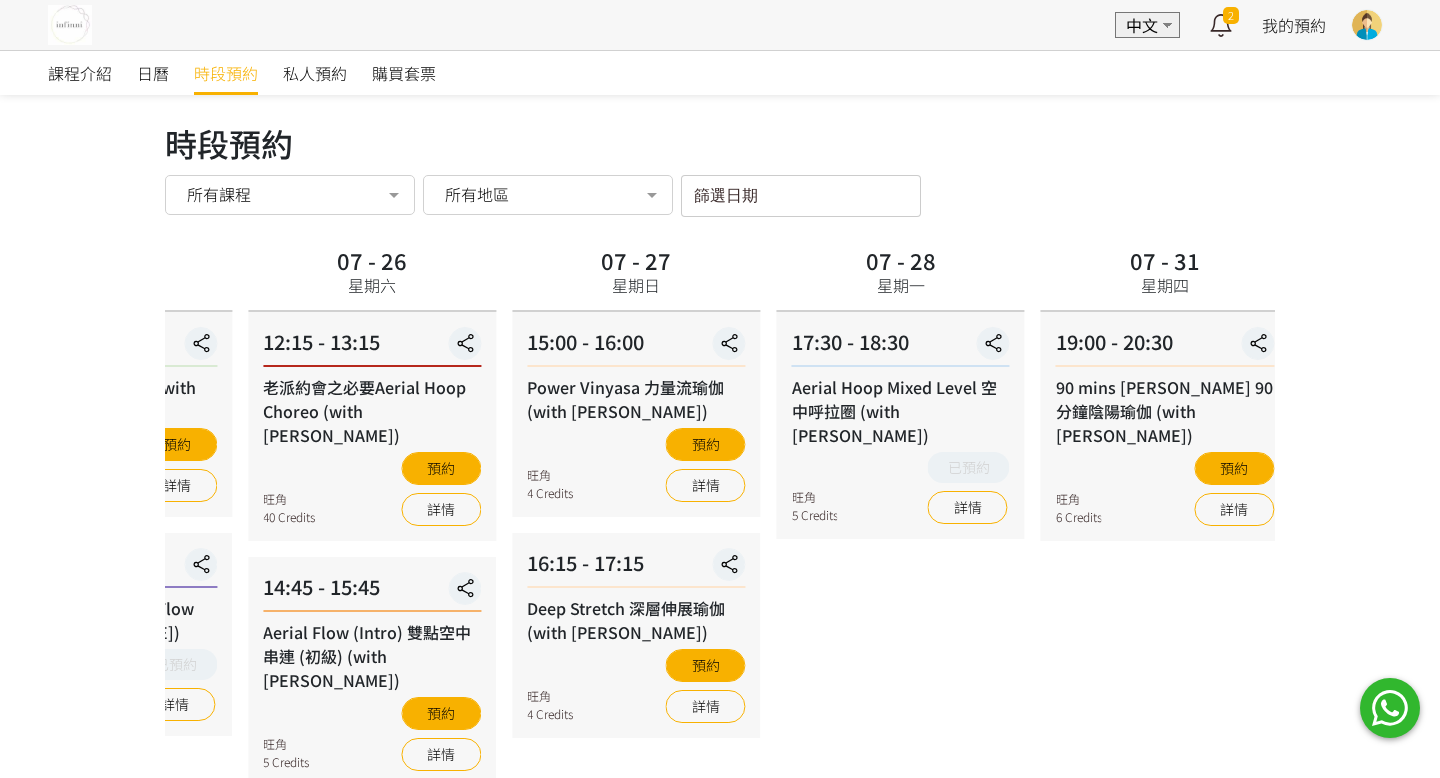 click on "07 -
27
星期日
15:00 - 16:00
Power Vinyasa 力量流瑜伽 (with Jessica)
旺角
4 Credits
預約
詳情
16:15 - 17:15
Deep Stretch 深層伸展瑜伽 (with Jessica)
旺角
4 Credits
預約
詳情" at bounding box center (636, 636) 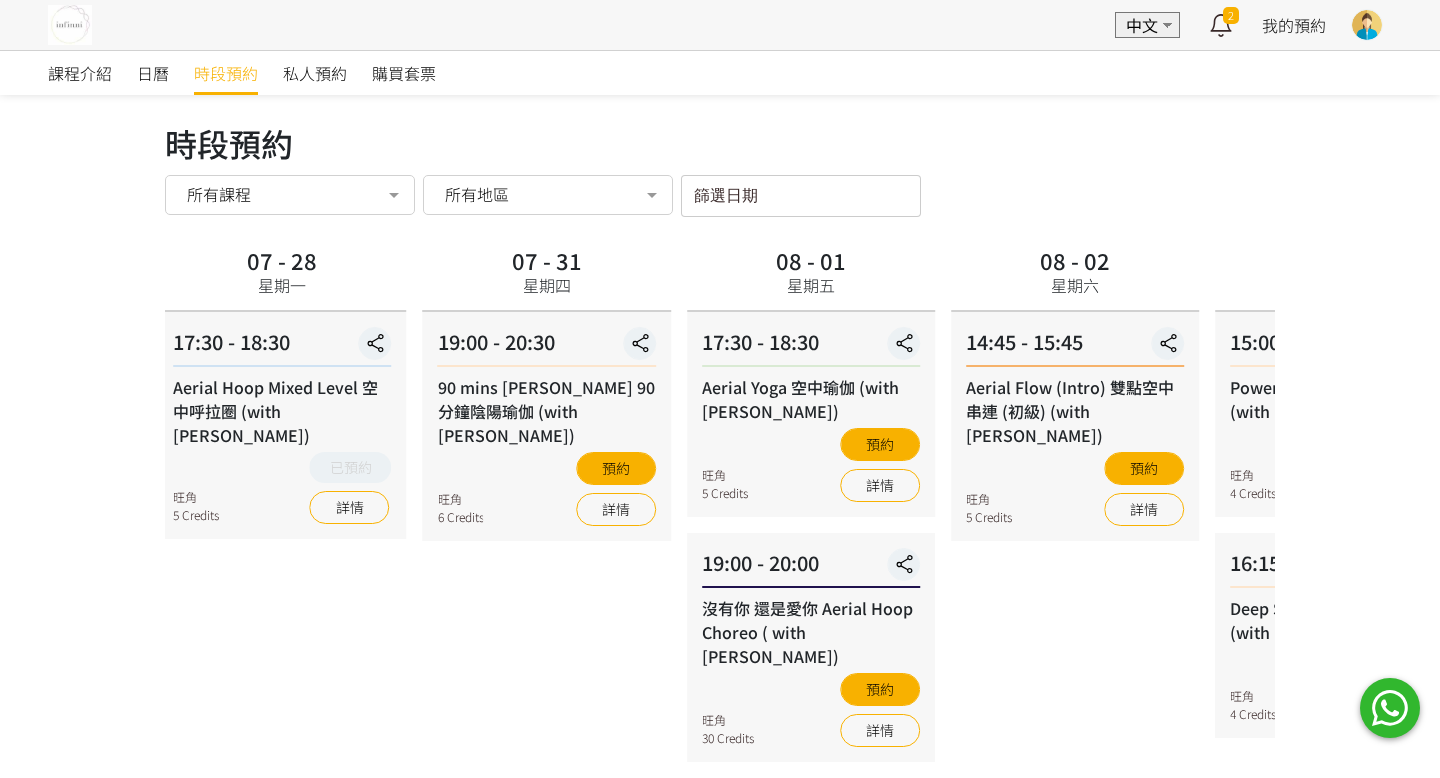 click on "07 -
31
星期四
19:00 - 20:30
90 mins Yin Yang 90 分鐘陰陽瑜伽 (with Joyce)
旺角
6 Credits
預約
詳情" at bounding box center [547, 636] 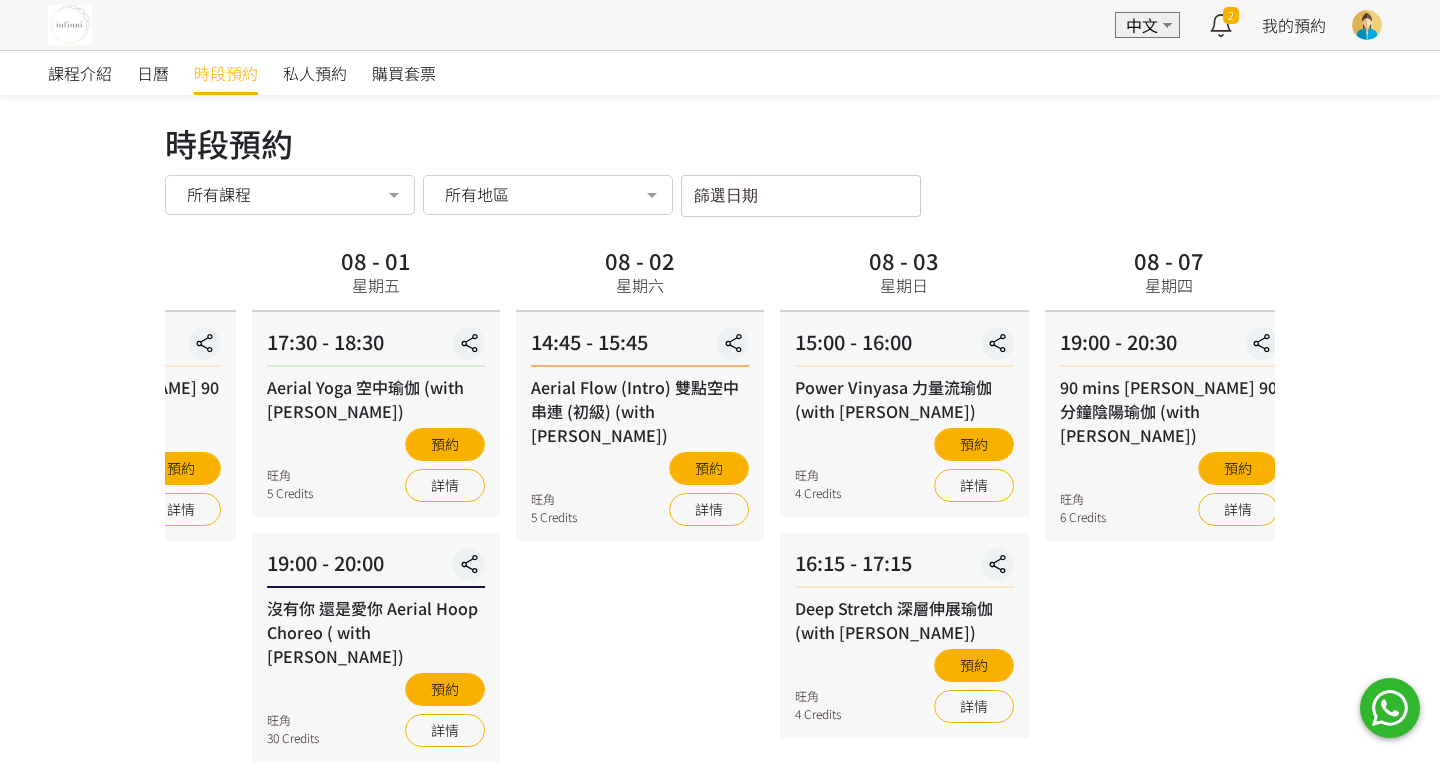 click on "08 -
02
星期六
14:45 - 15:45
Aerial Flow (Intro) 雙點空中串連 (初級) (with Anton)
旺角
5 Credits
預約
詳情" at bounding box center (640, 636) 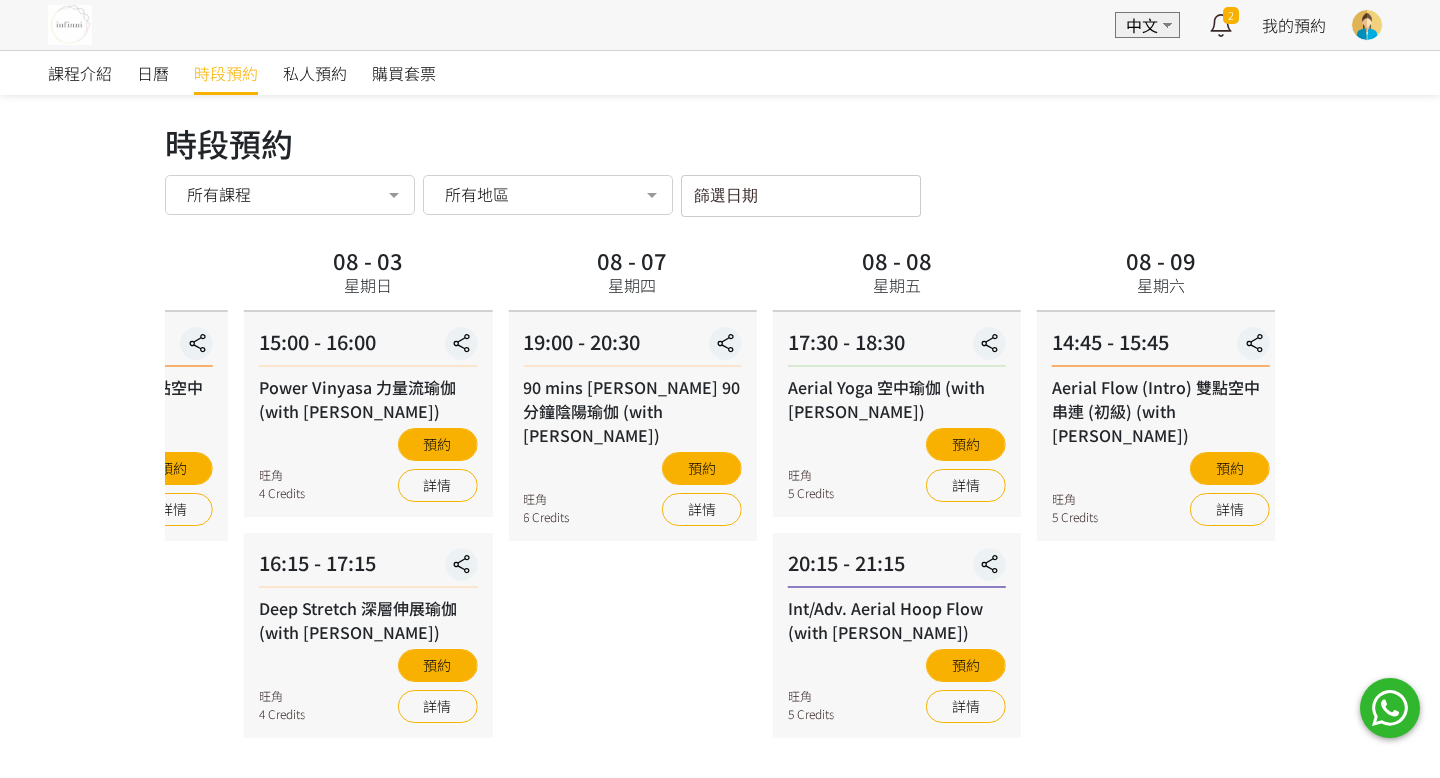 click on "08 -
07
星期四
19:00 - 20:30
90 mins Yin Yang 90 分鐘陰陽瑜伽 (with Joyce)
旺角
6 Credits
預約
詳情" at bounding box center [632, 636] 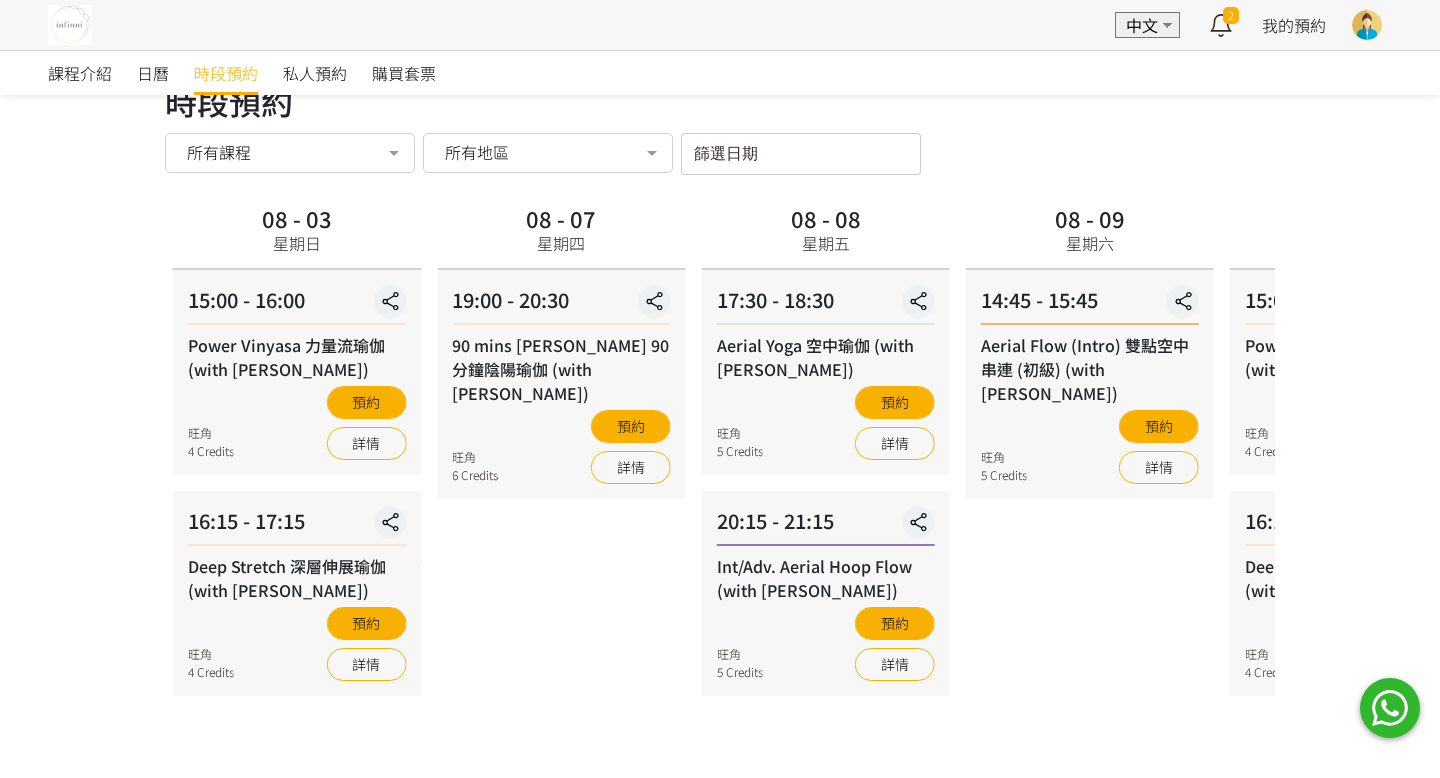 scroll, scrollTop: 43, scrollLeft: 0, axis: vertical 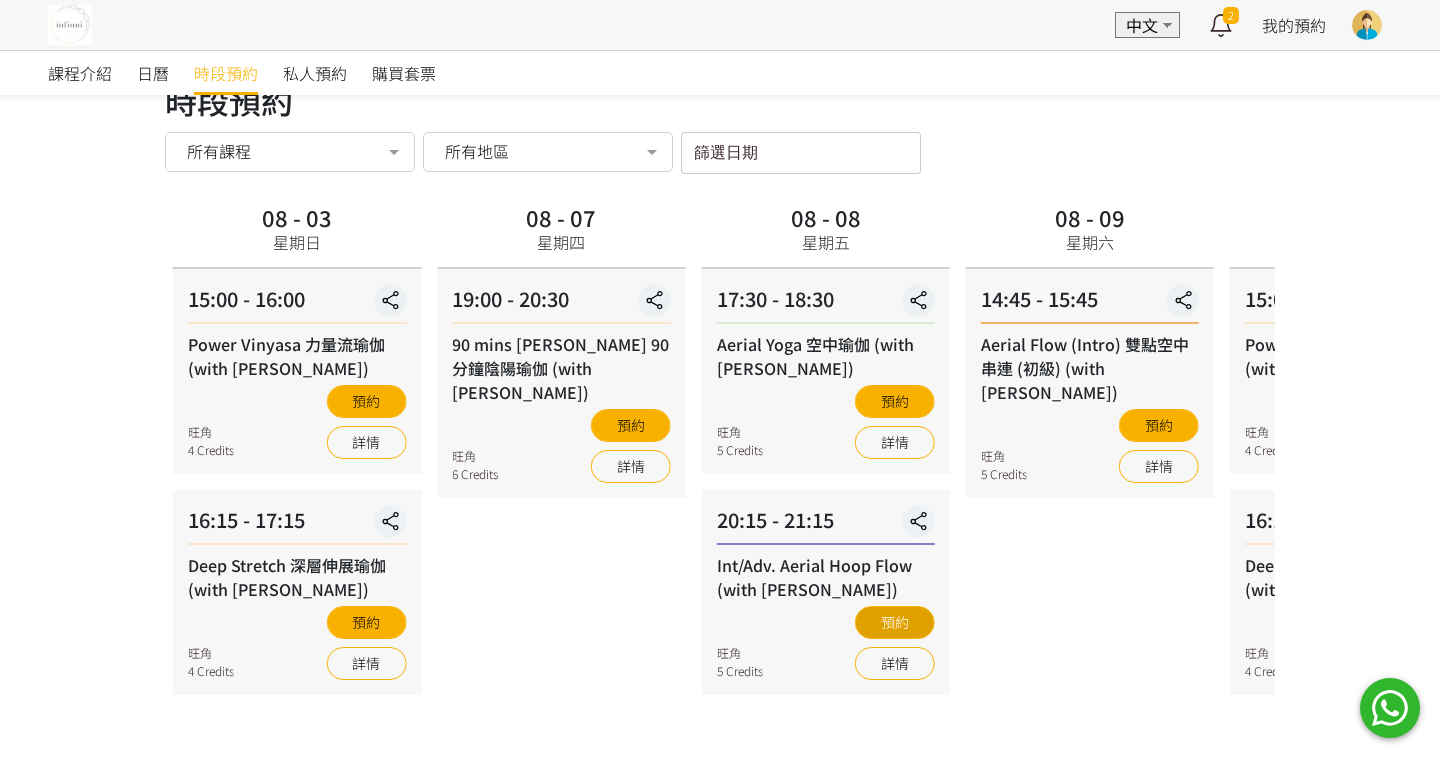 click on "預約" at bounding box center (895, 622) 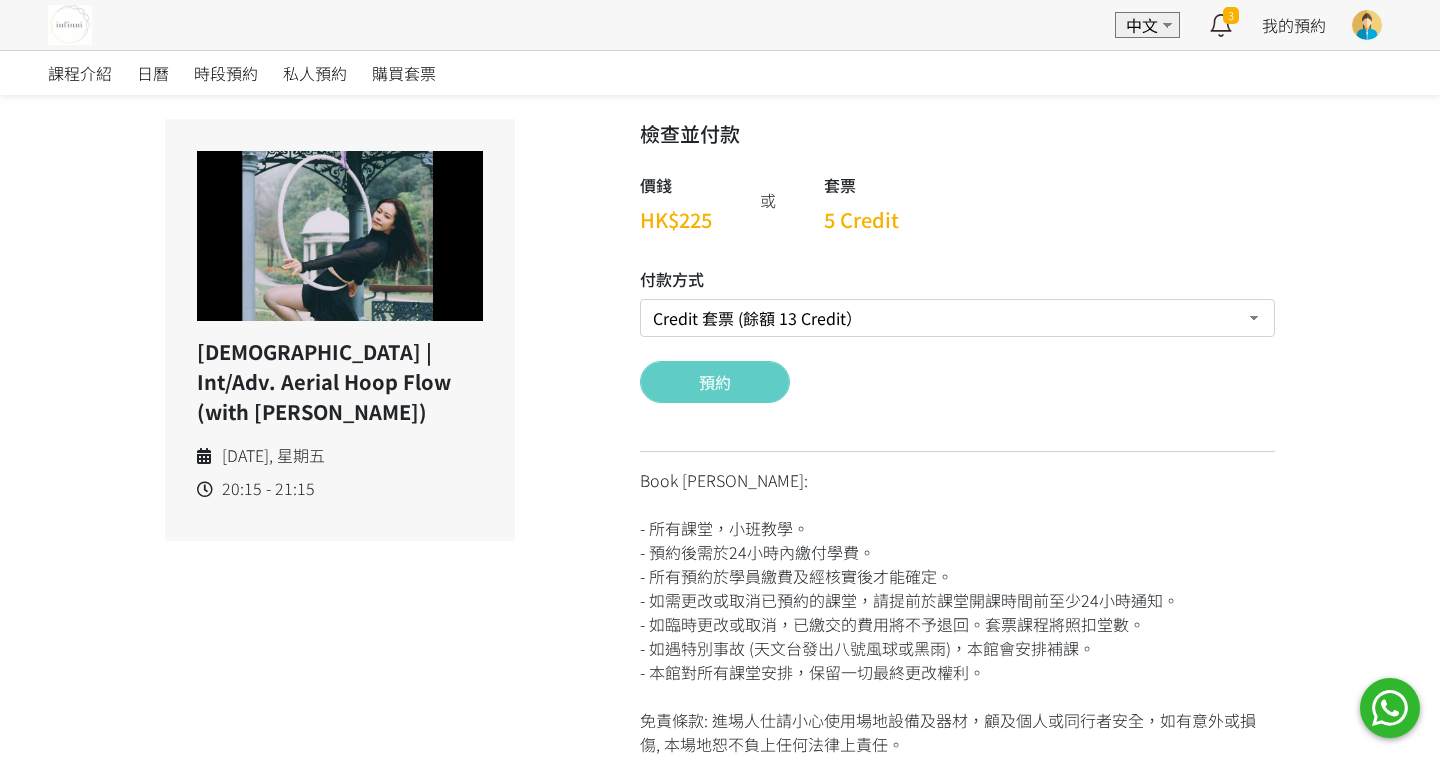 scroll, scrollTop: 0, scrollLeft: 0, axis: both 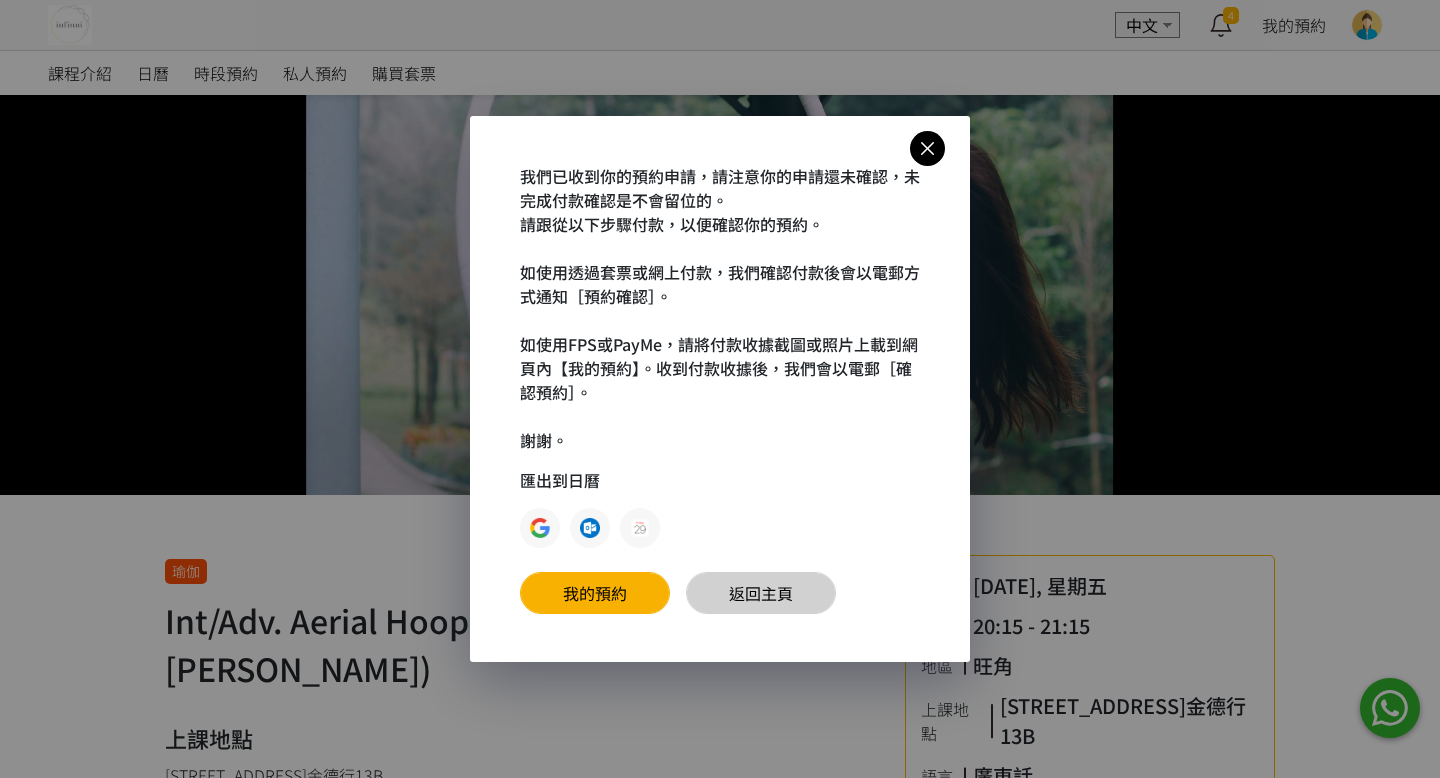 click on "返回主頁" at bounding box center [761, 593] 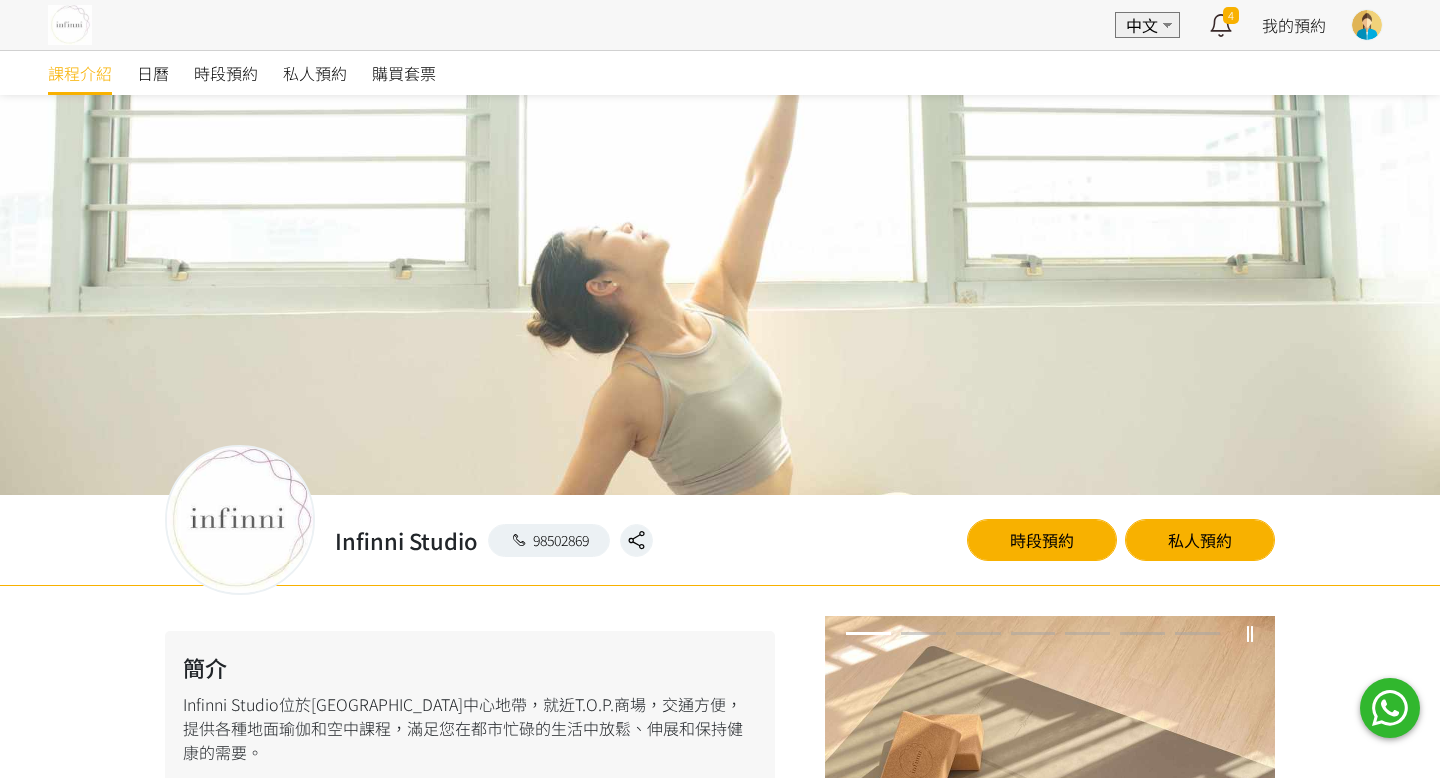 scroll, scrollTop: 286, scrollLeft: 0, axis: vertical 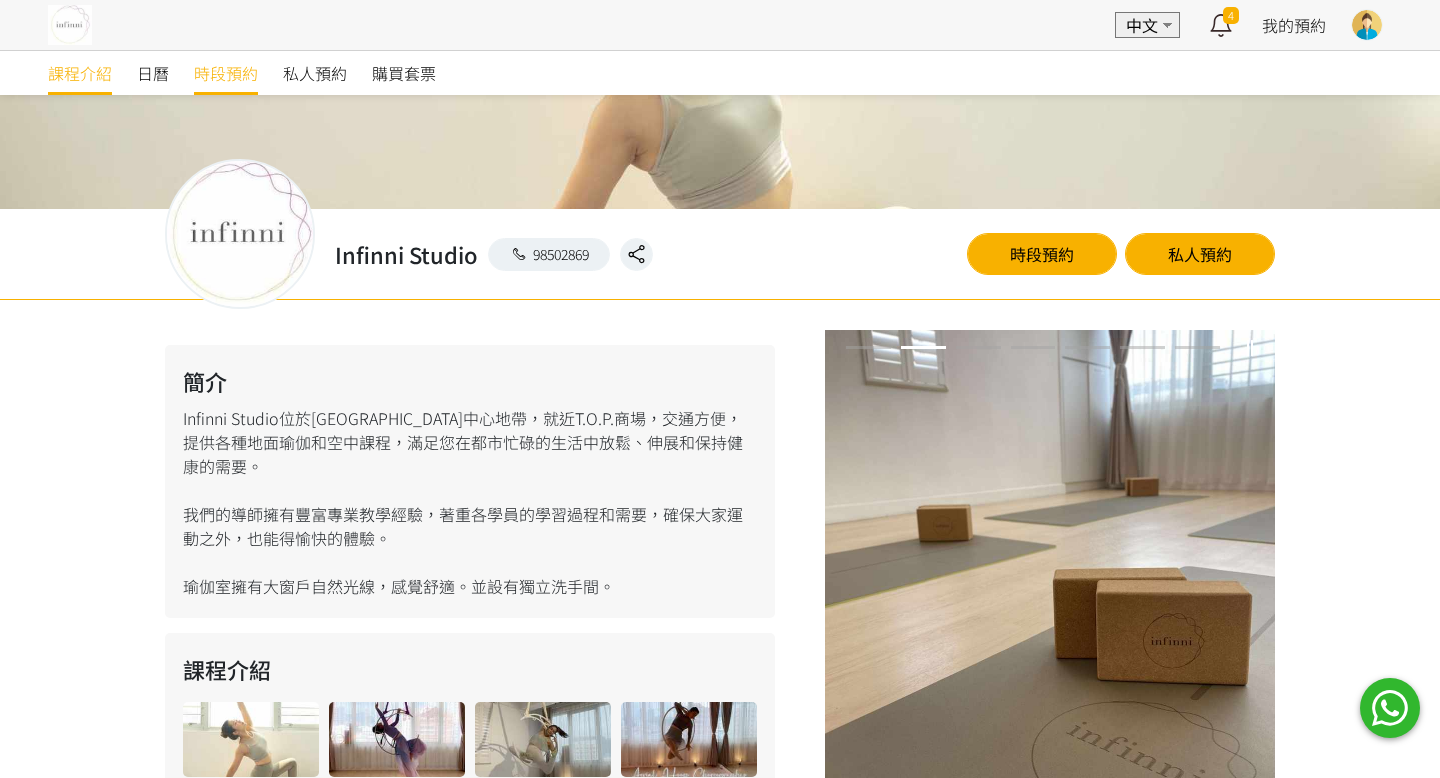 click on "時段預約" at bounding box center [226, 73] 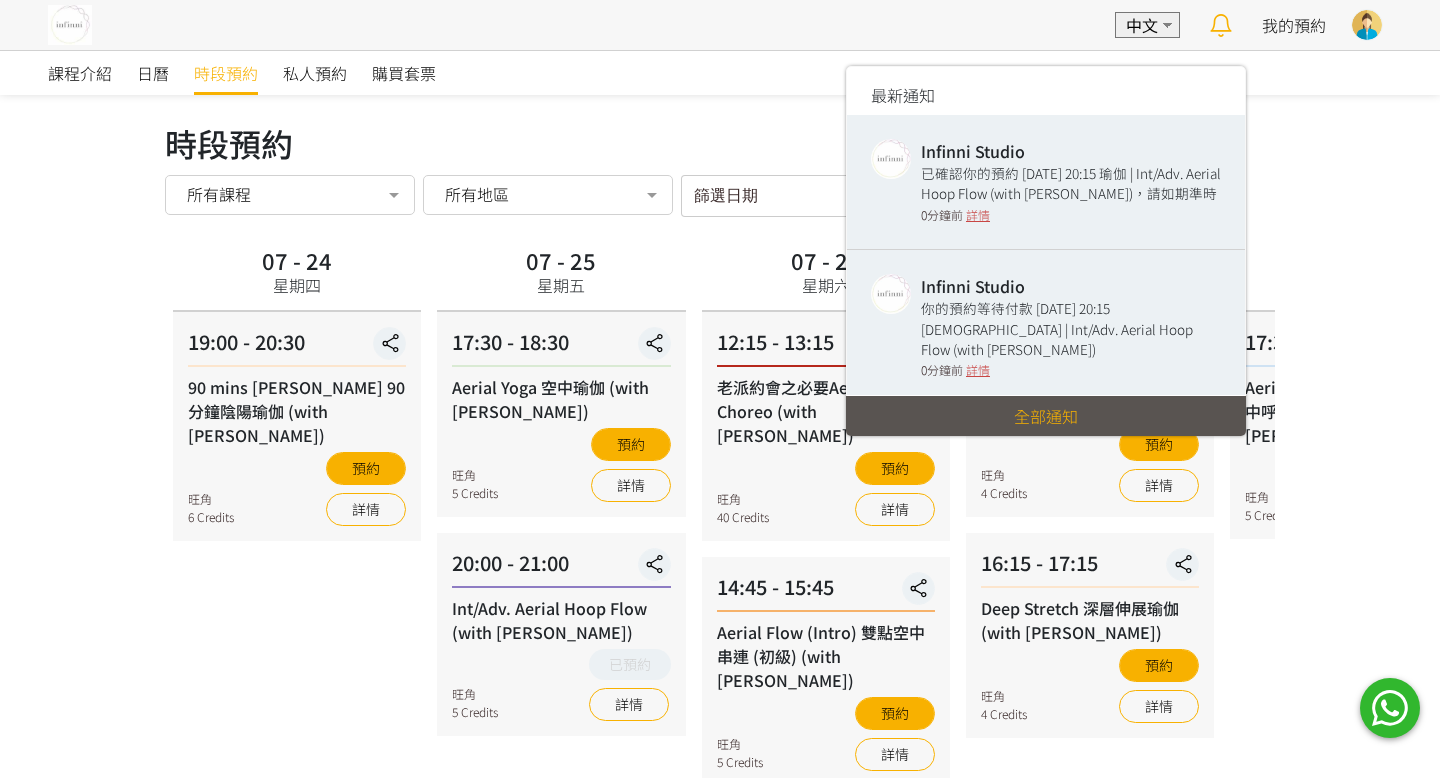 scroll, scrollTop: 154, scrollLeft: 0, axis: vertical 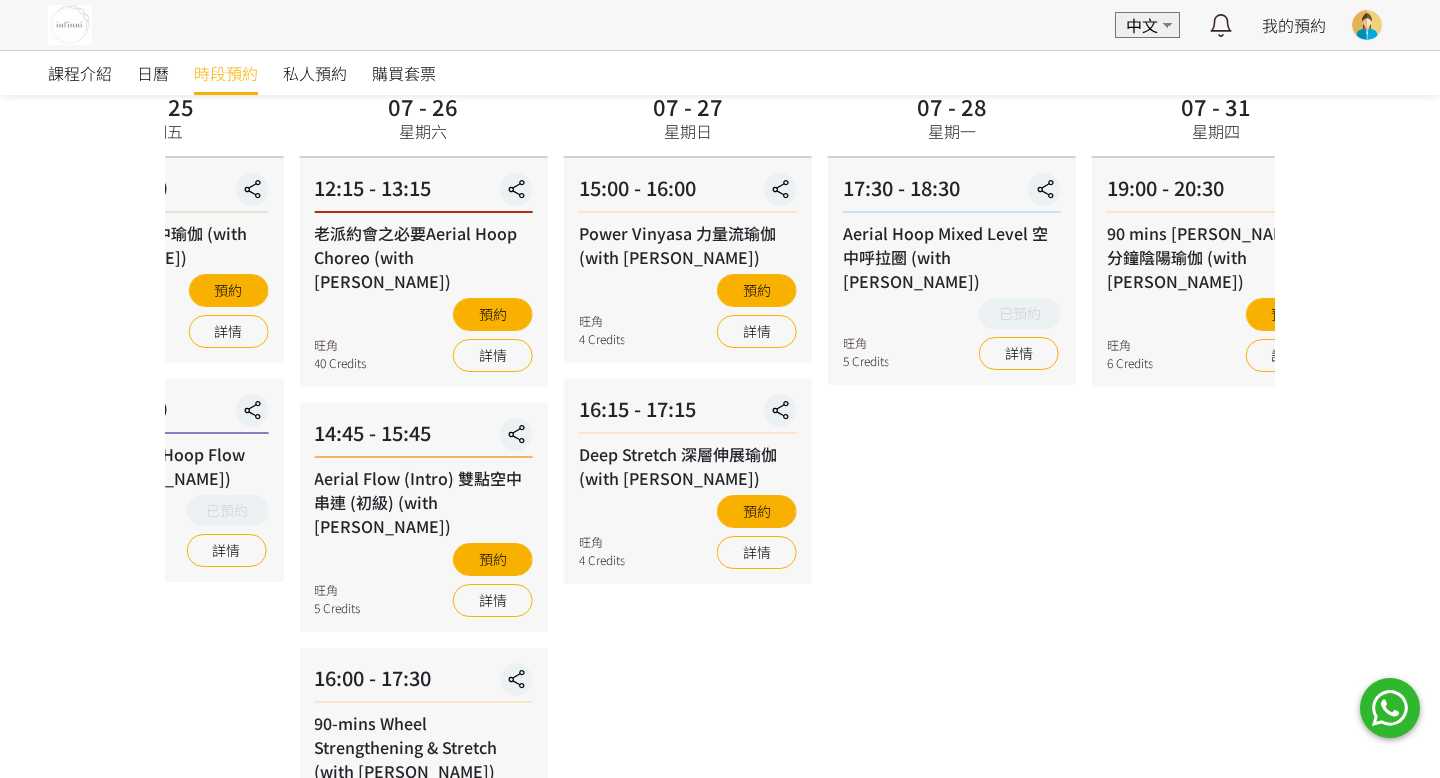 click on "07 -
28
星期一
17:30 - 18:30
Aerial Hoop Mixed Level 空中呼拉圈 (with [PERSON_NAME])
旺角
5 Credits
已預約
詳情" at bounding box center [952, 482] 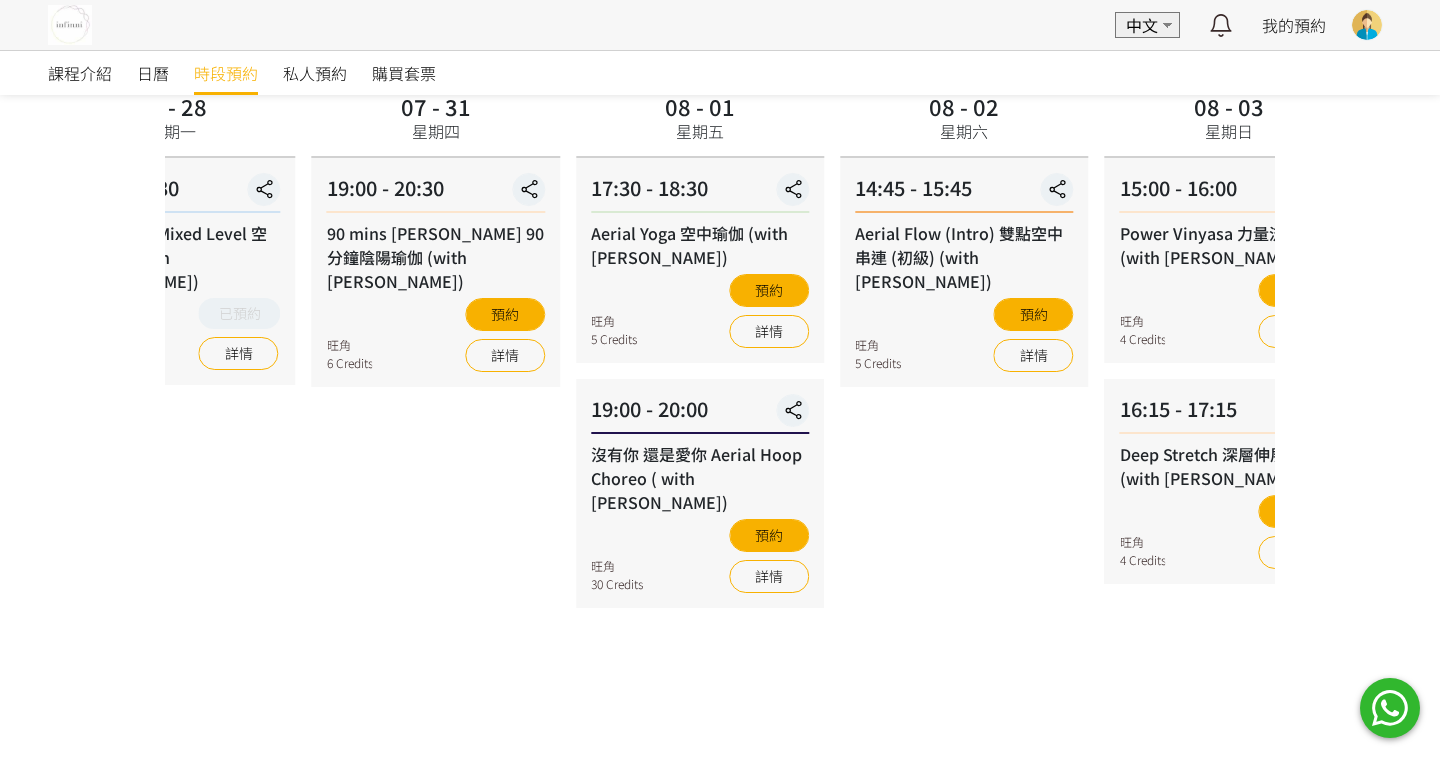 click on "07 -
31
星期四
19:00 - 20:30
90 mins Yin Yang 90 分鐘陰陽瑜伽 (with [PERSON_NAME])
旺角
6 Credits
預約
詳情" at bounding box center [436, 482] 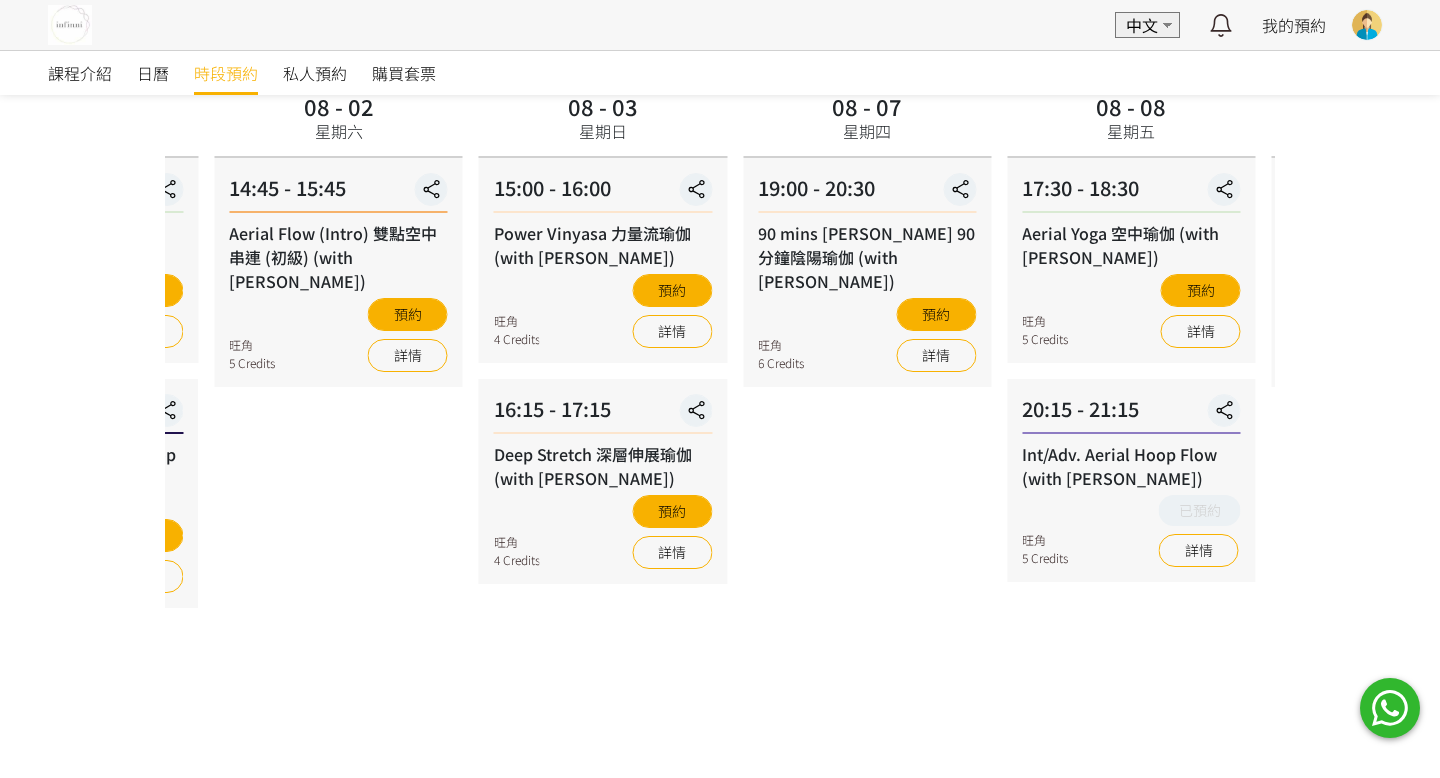 click on "08 -
02
星期六
14:45 - 15:45
Aerial Flow (Intro) 雙點空中串連 (初級) (with Anton)
旺角
5 Credits
預約
詳情" at bounding box center (338, 482) 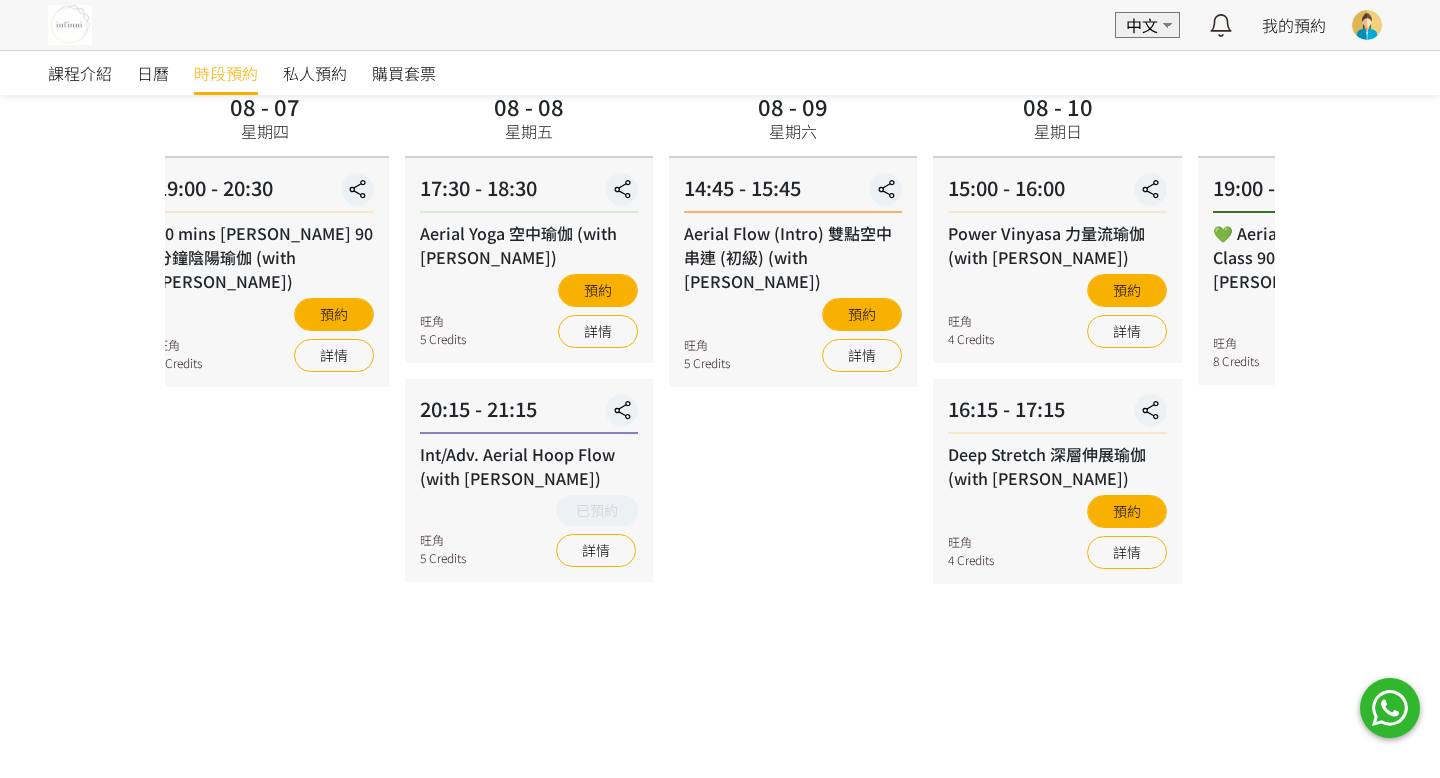 click on "08 -
07
星期四
19:00 - 20:30
90 mins Yin Yang 90 分鐘陰陽瑜伽 (with [PERSON_NAME])
旺角
6 Credits
預約
詳情" at bounding box center [265, 482] 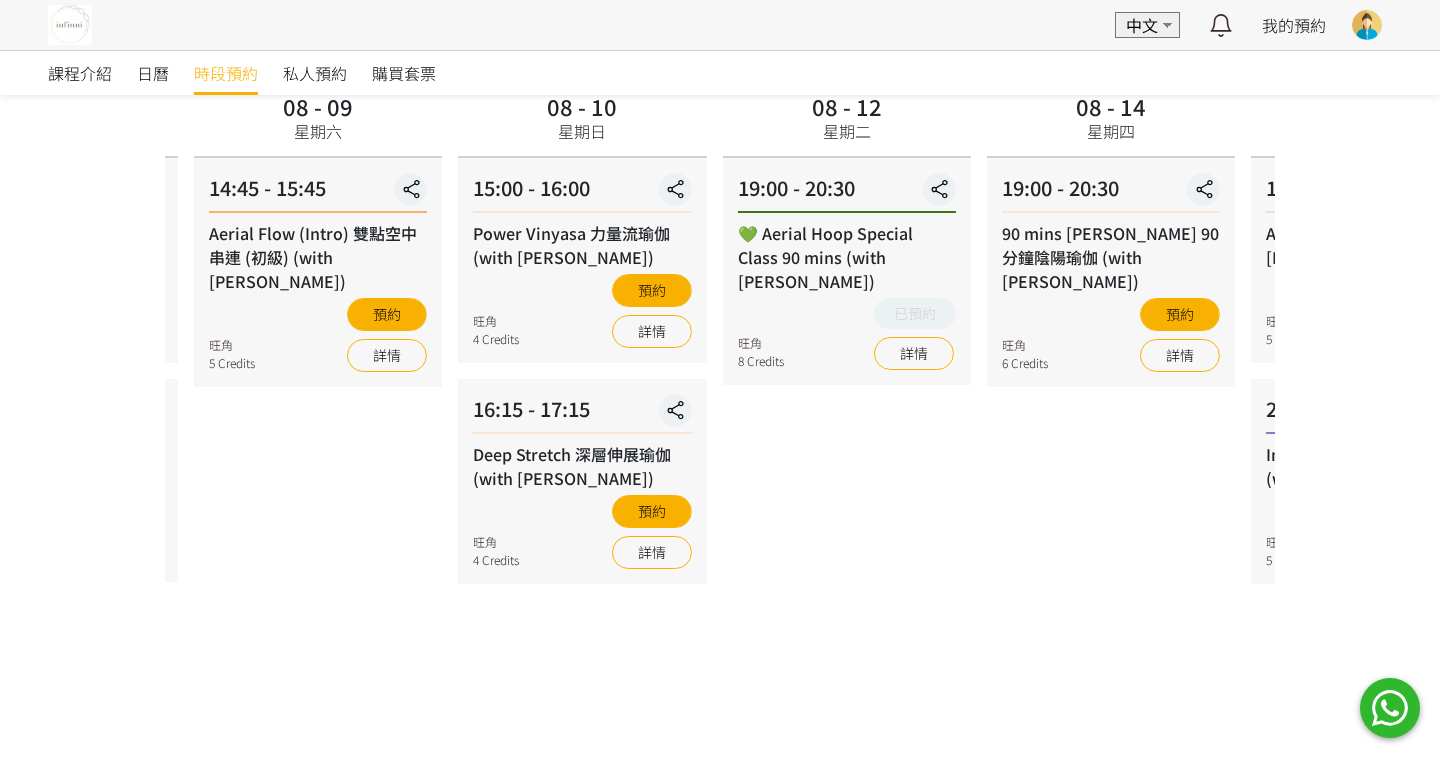click on "08 -
09
星期六
14:45 - 15:45
Aerial Flow (Intro) 雙點空中串連 (初級) (with Anton)
旺角
5 Credits
預約
詳情" at bounding box center [318, 482] 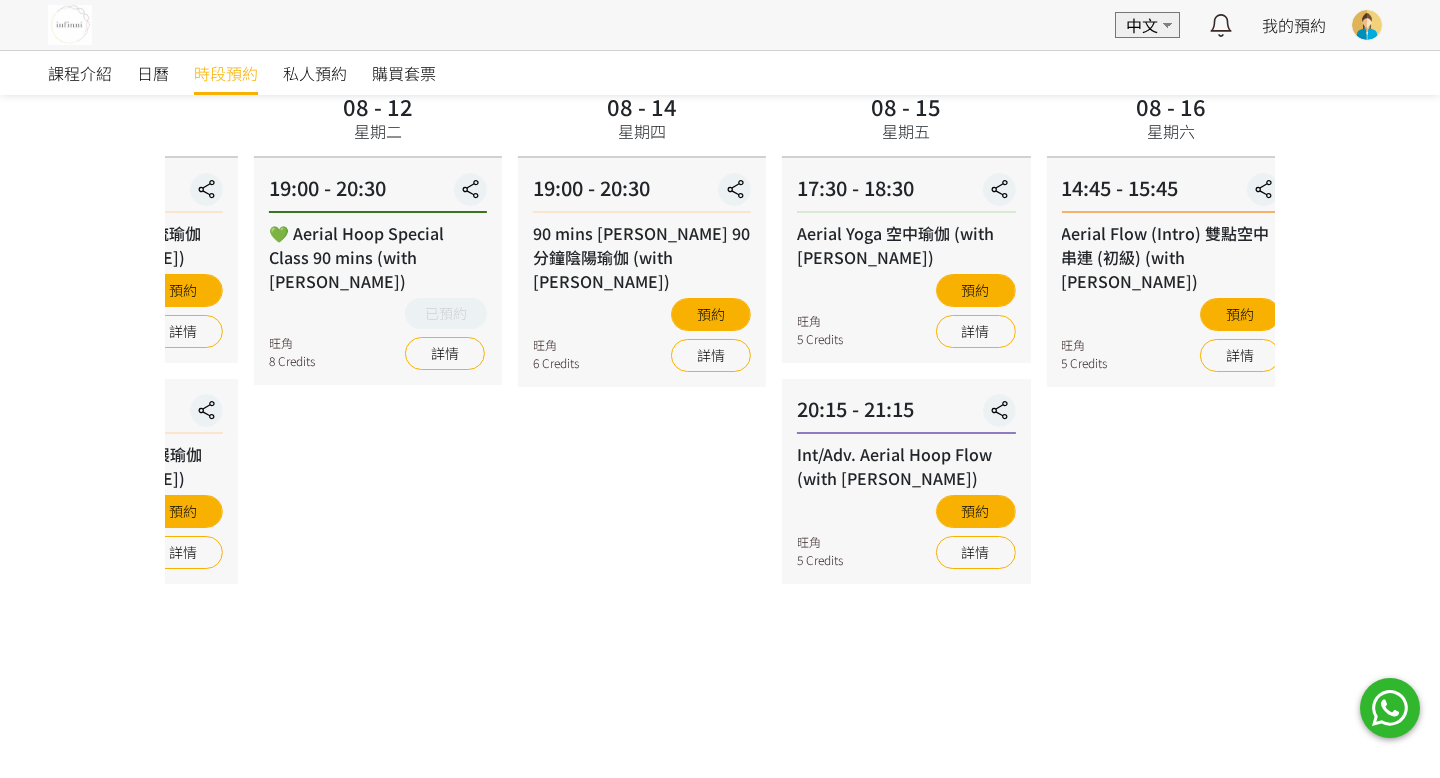 click on "08 -
12
星期二
19:00 - 20:30
💚 Aerial Hoop Special Class 90 mins  (with [PERSON_NAME])
旺角
8 Credits
已預約
詳情" at bounding box center [378, 482] 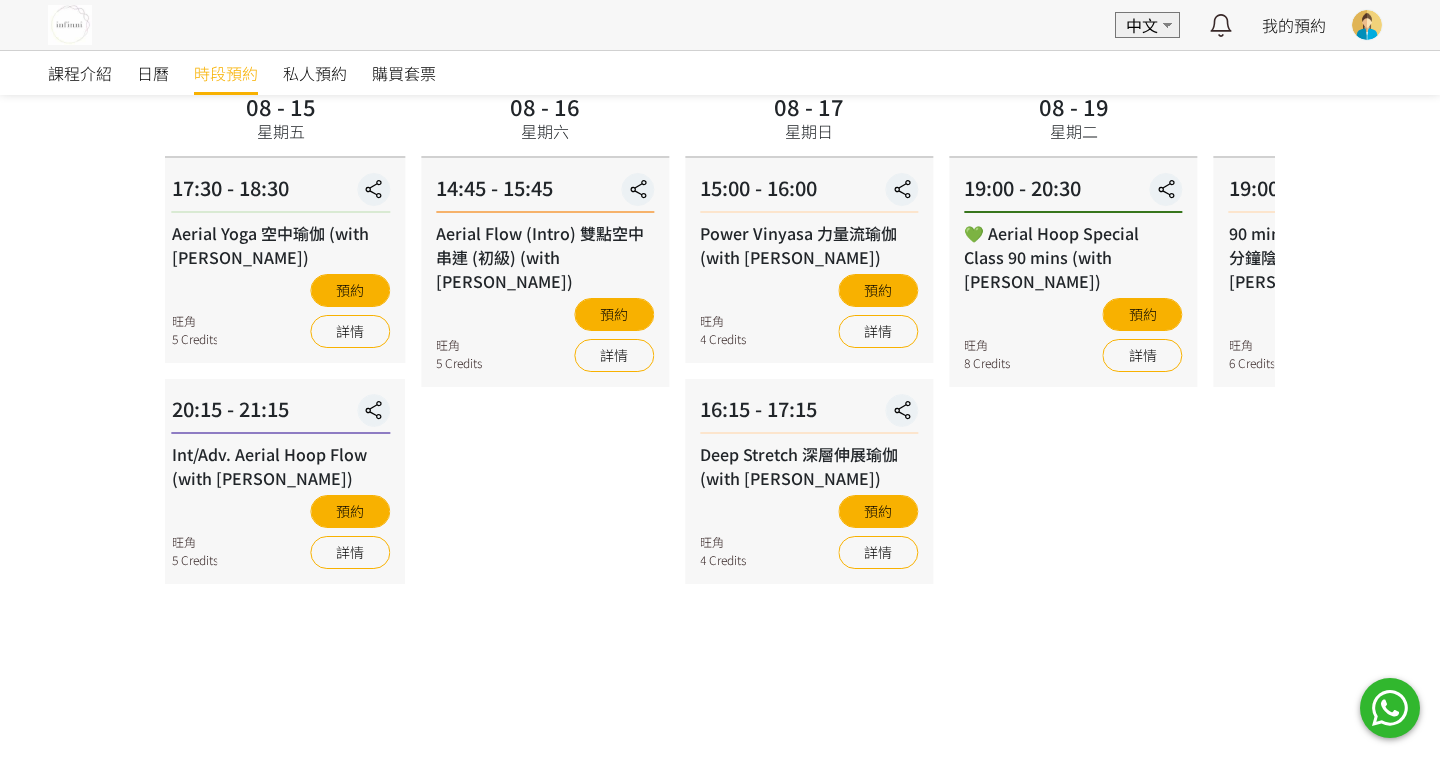 click on "08 -
16
星期六
14:45 - 15:45
Aerial Flow (Intro) 雙點空中串連 (初級) (with Anton)
旺角
5 Credits
預約
詳情" at bounding box center [545, 482] 